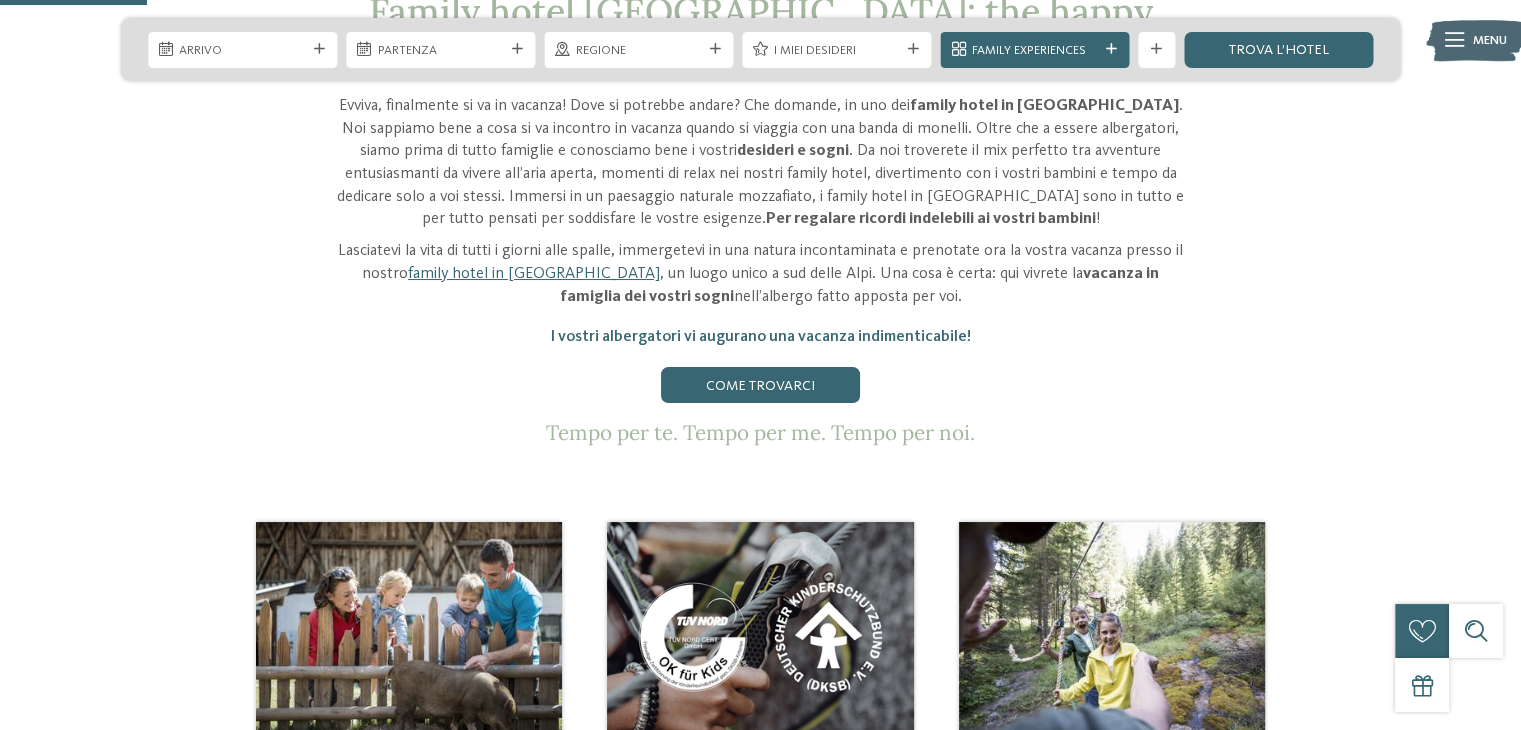 scroll, scrollTop: 800, scrollLeft: 0, axis: vertical 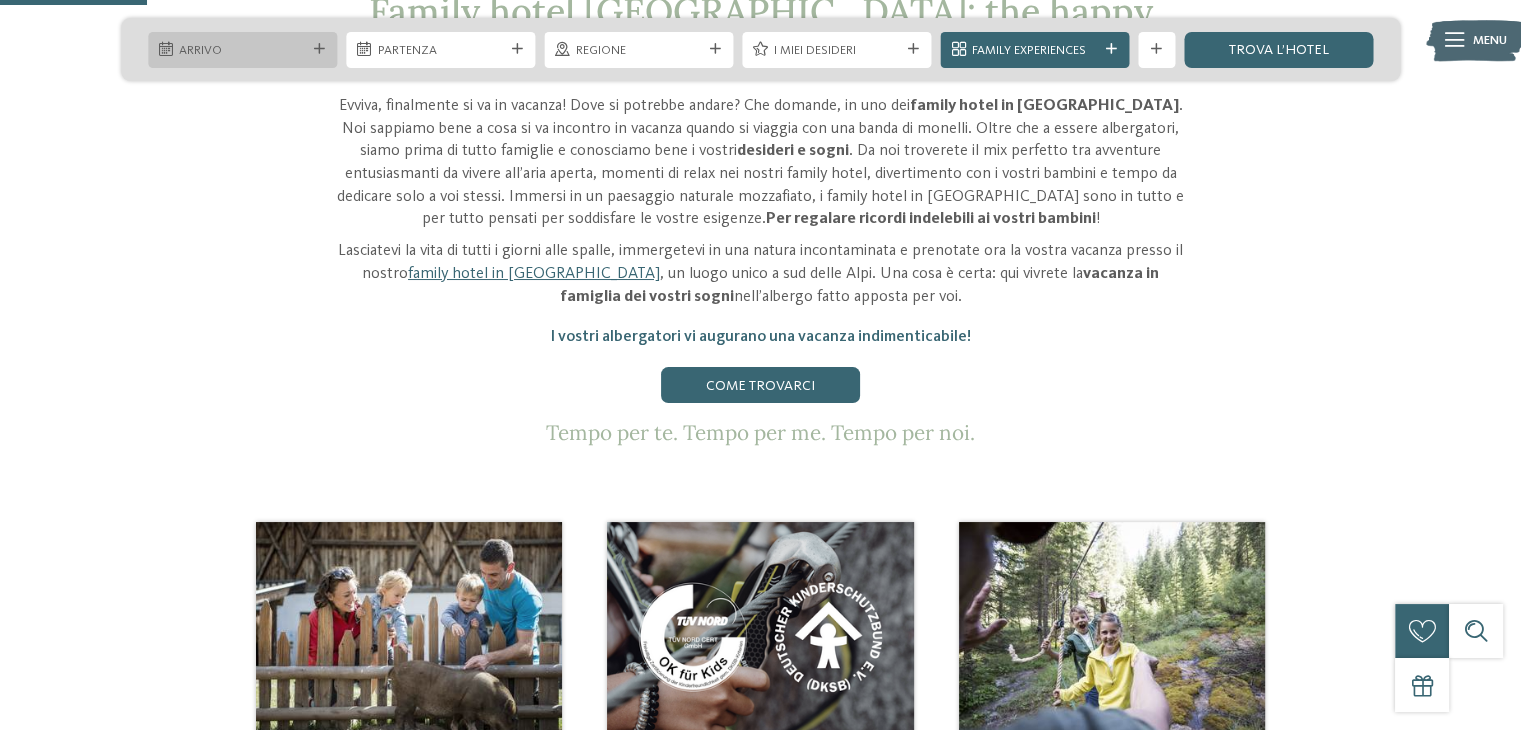 click on "Arrivo" at bounding box center (242, 51) 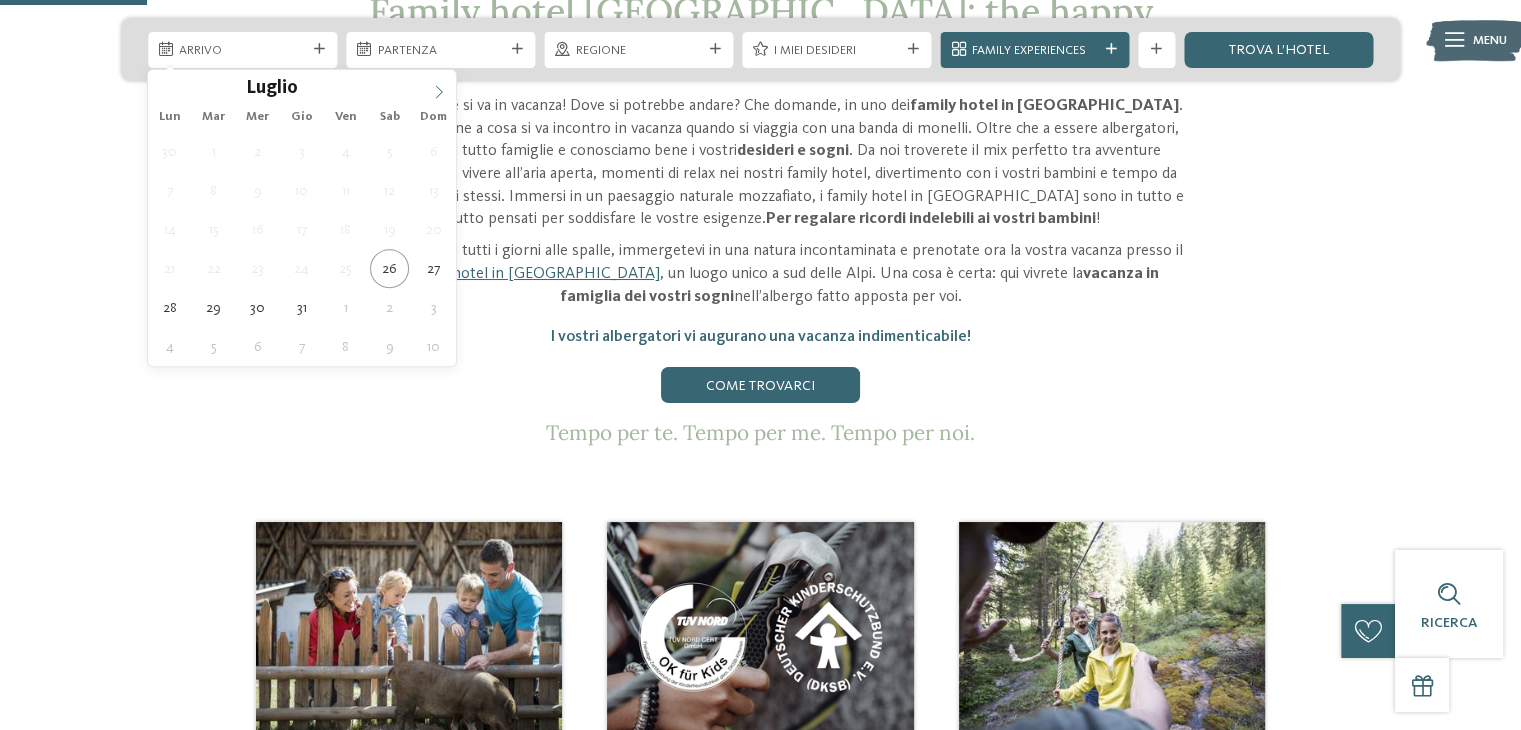 click 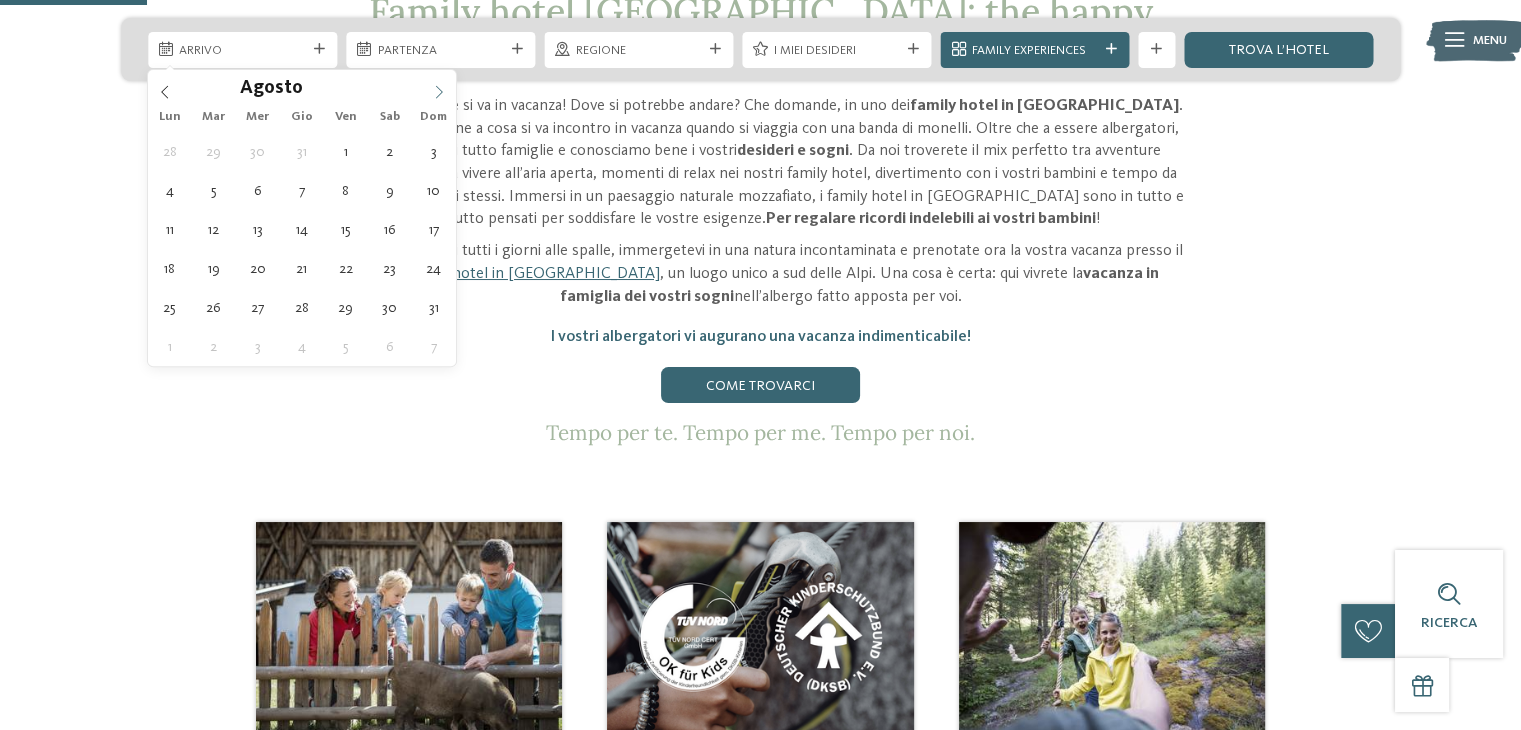 click 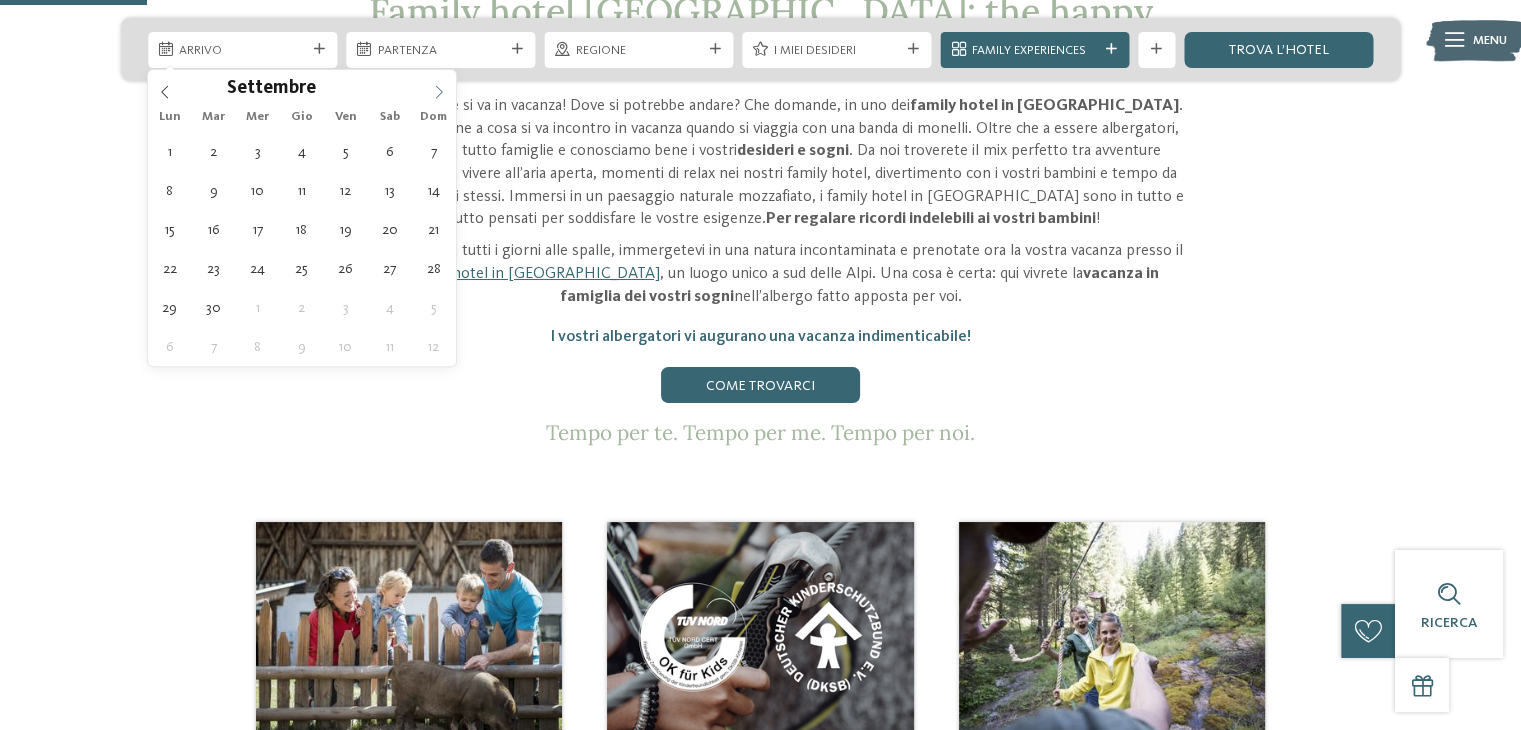 click 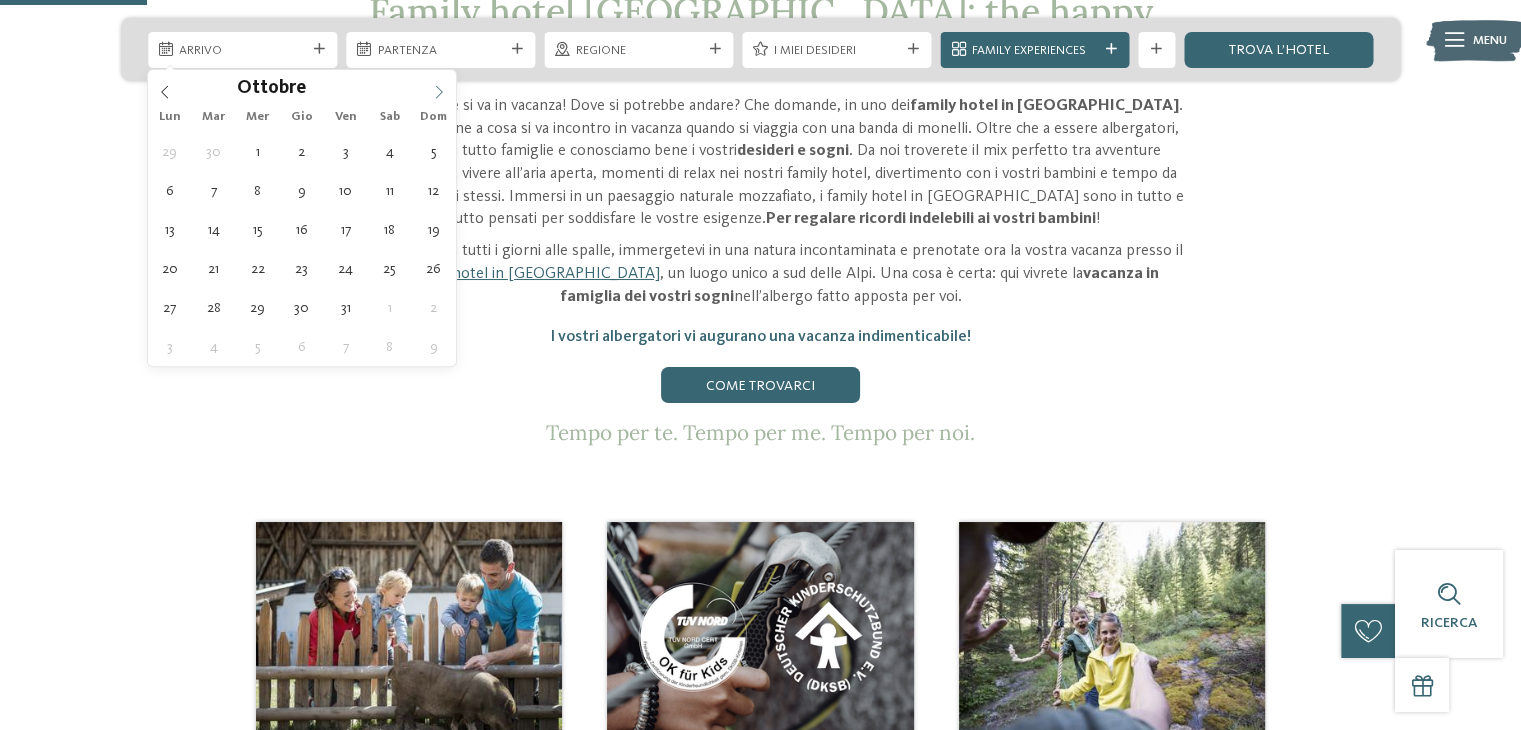 click 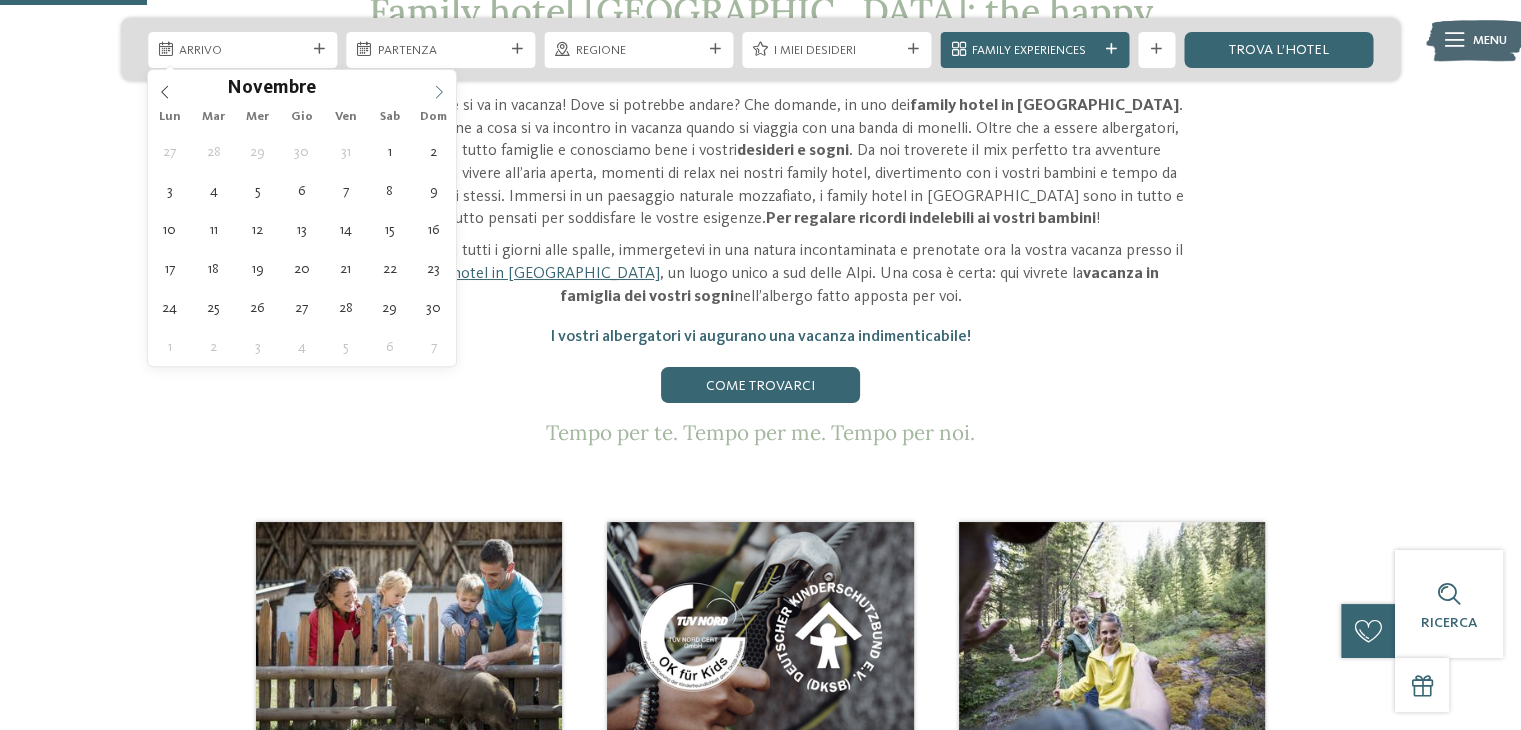click 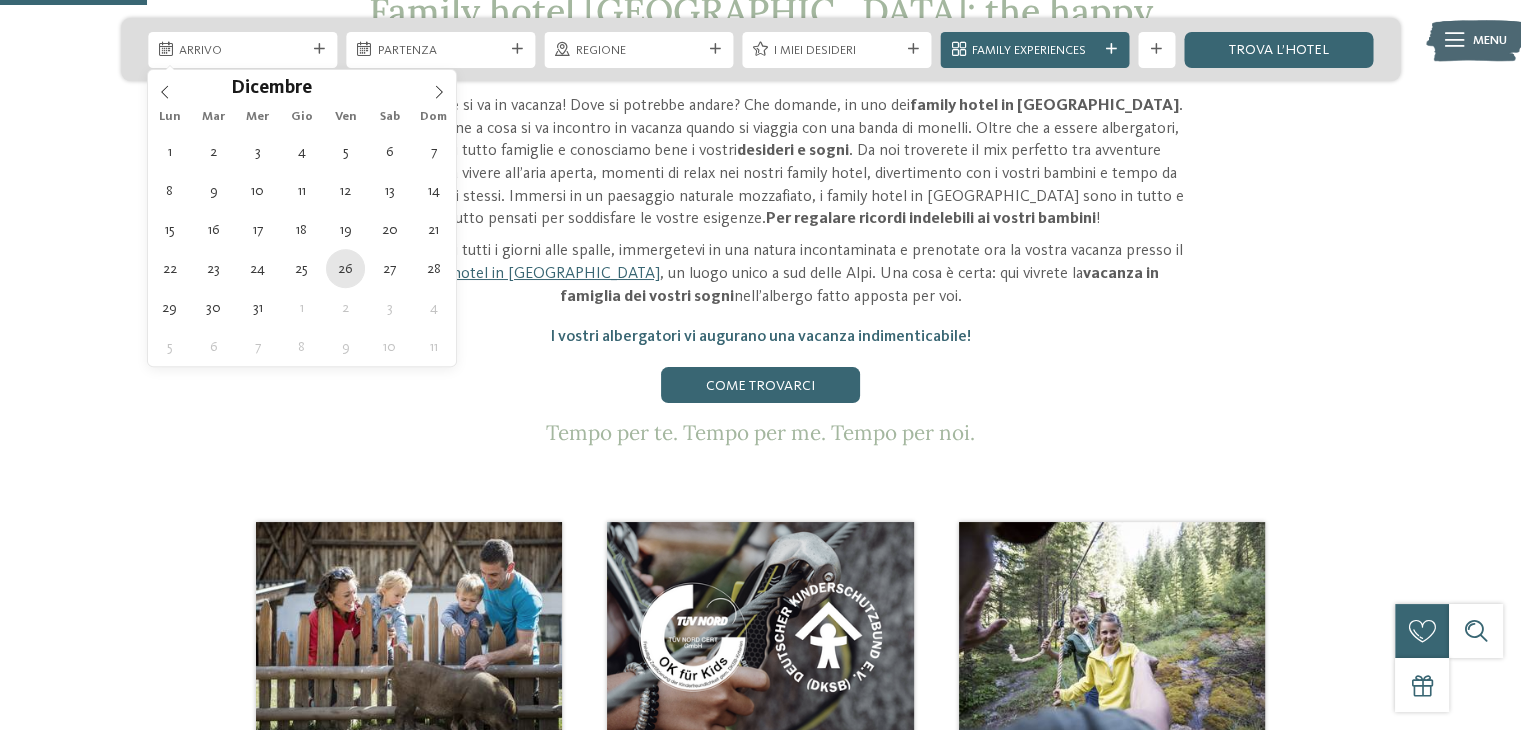 type on "26.12.2025" 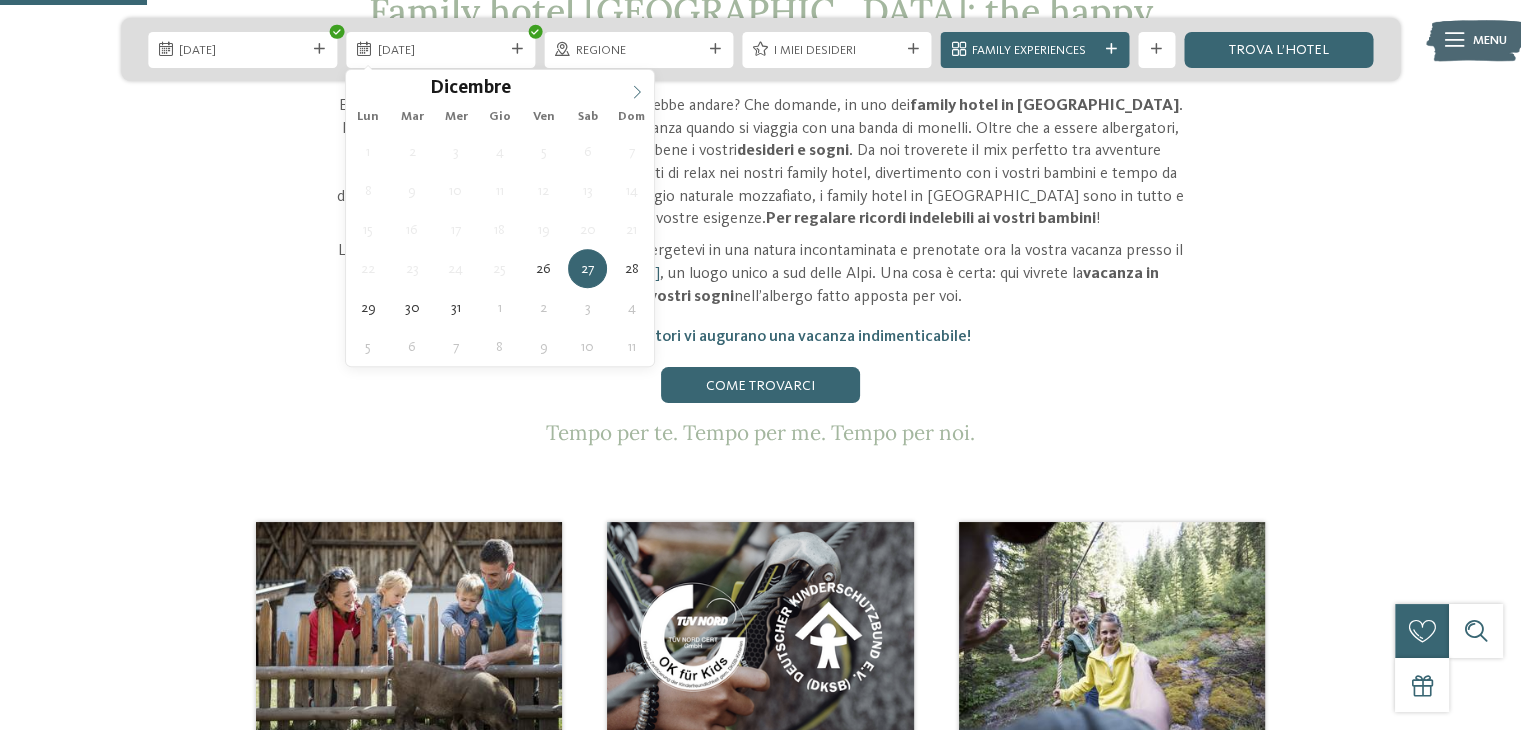 type on "****" 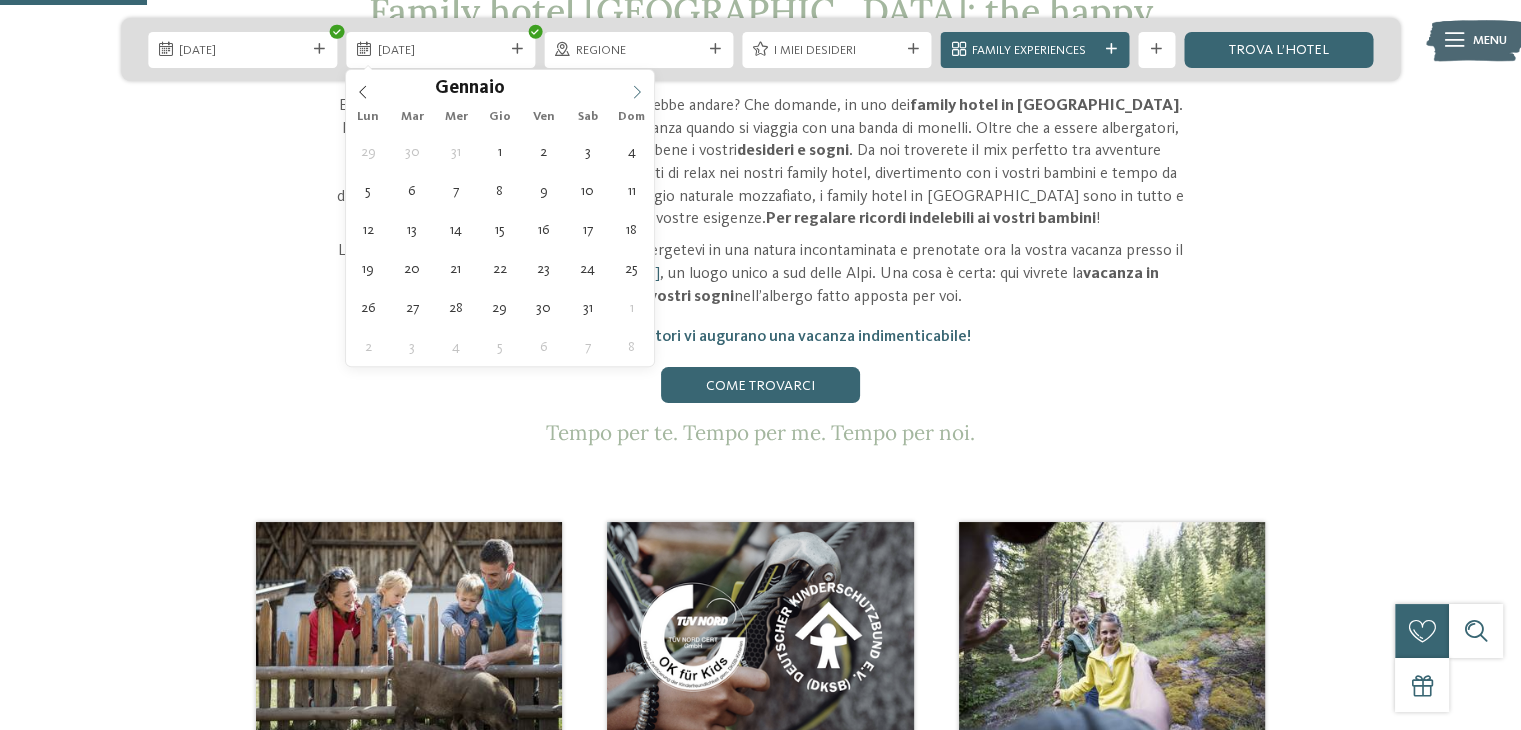 click 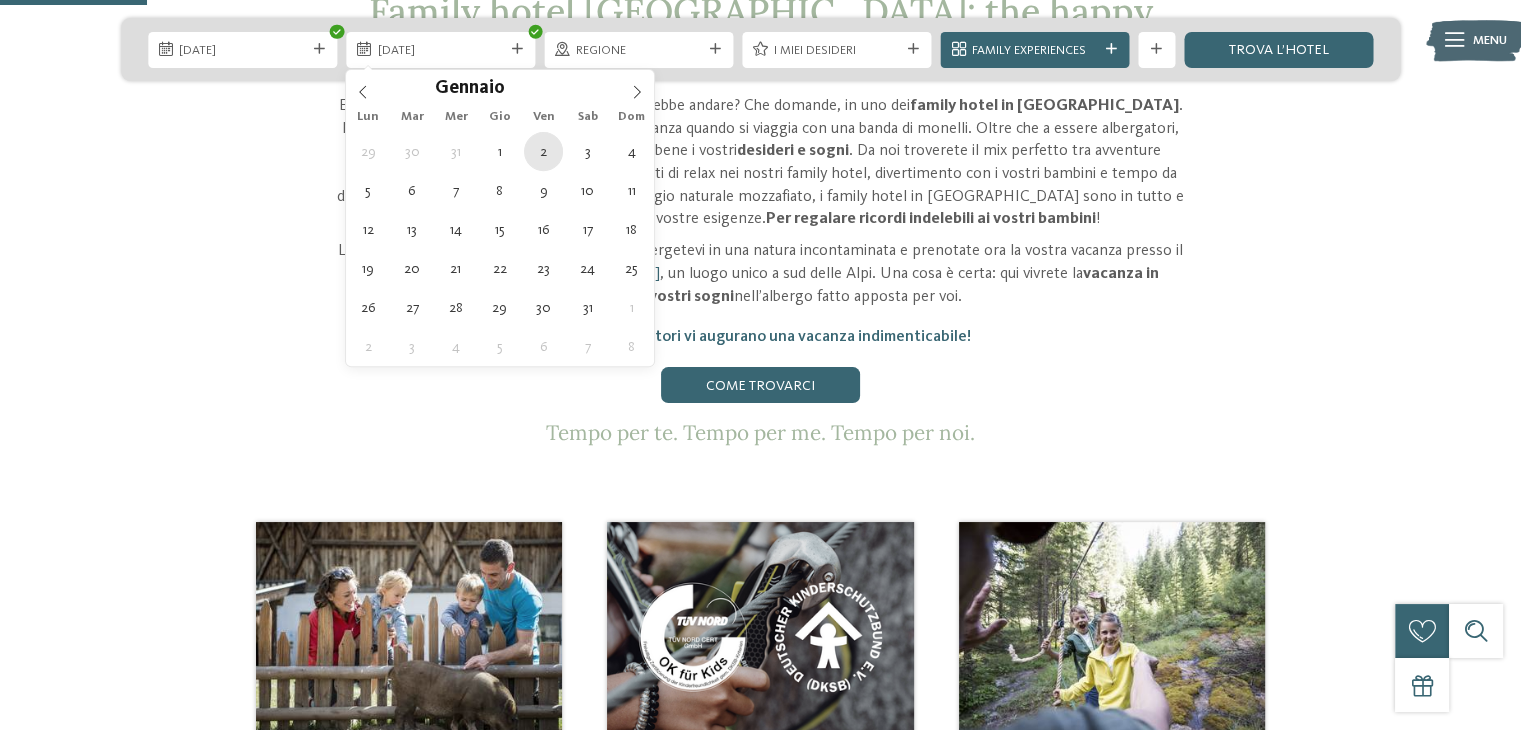 type on "02.01.2026" 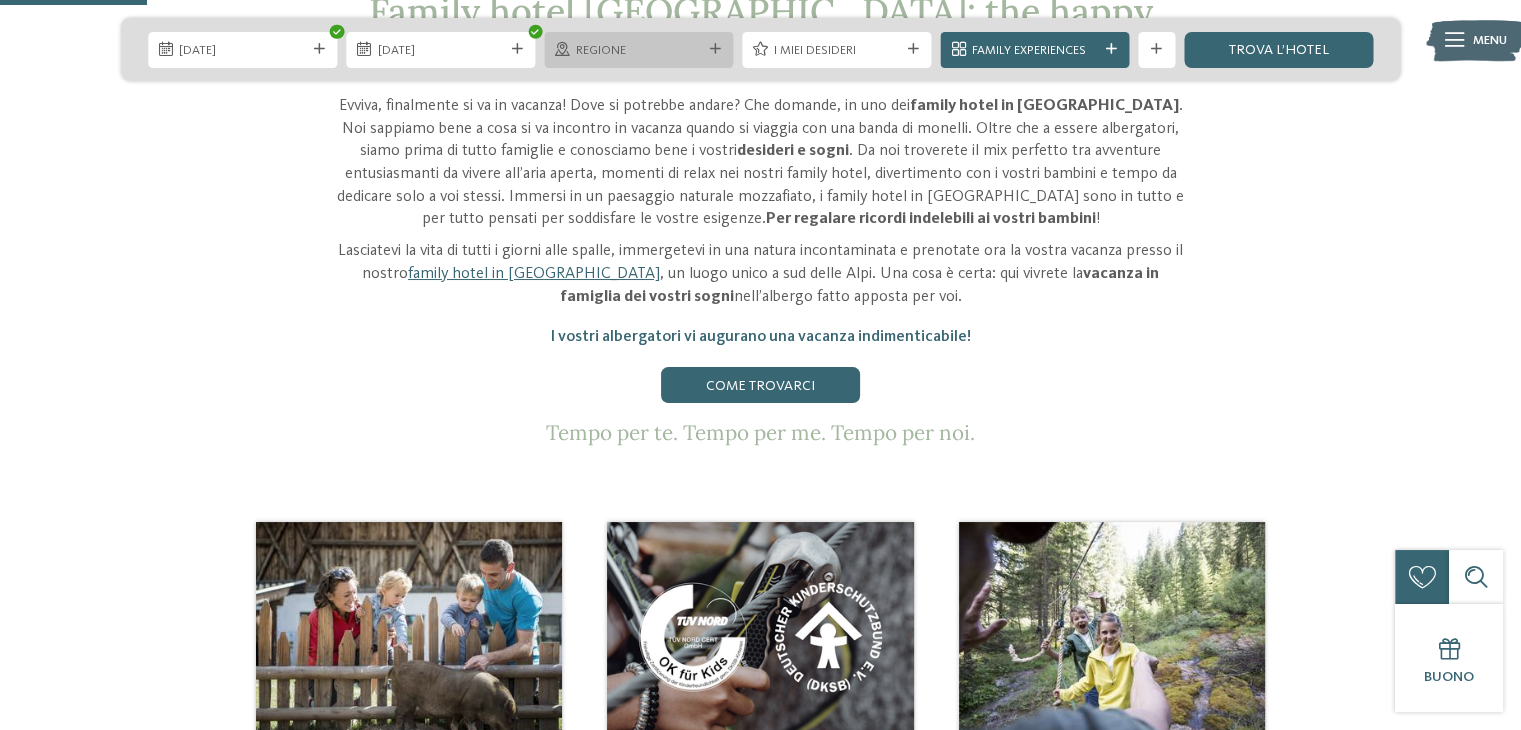click on "Regione" at bounding box center [638, 50] 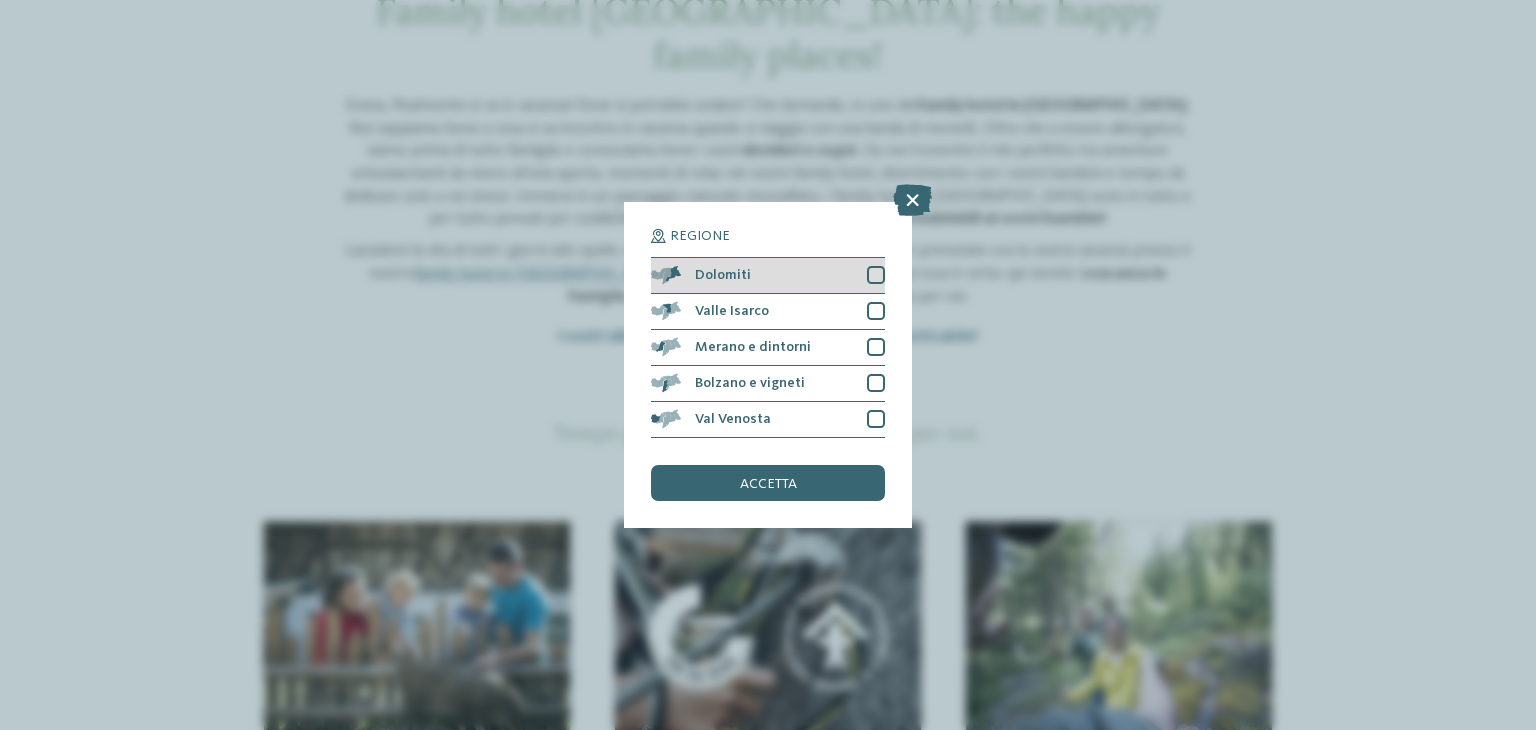 click at bounding box center (876, 275) 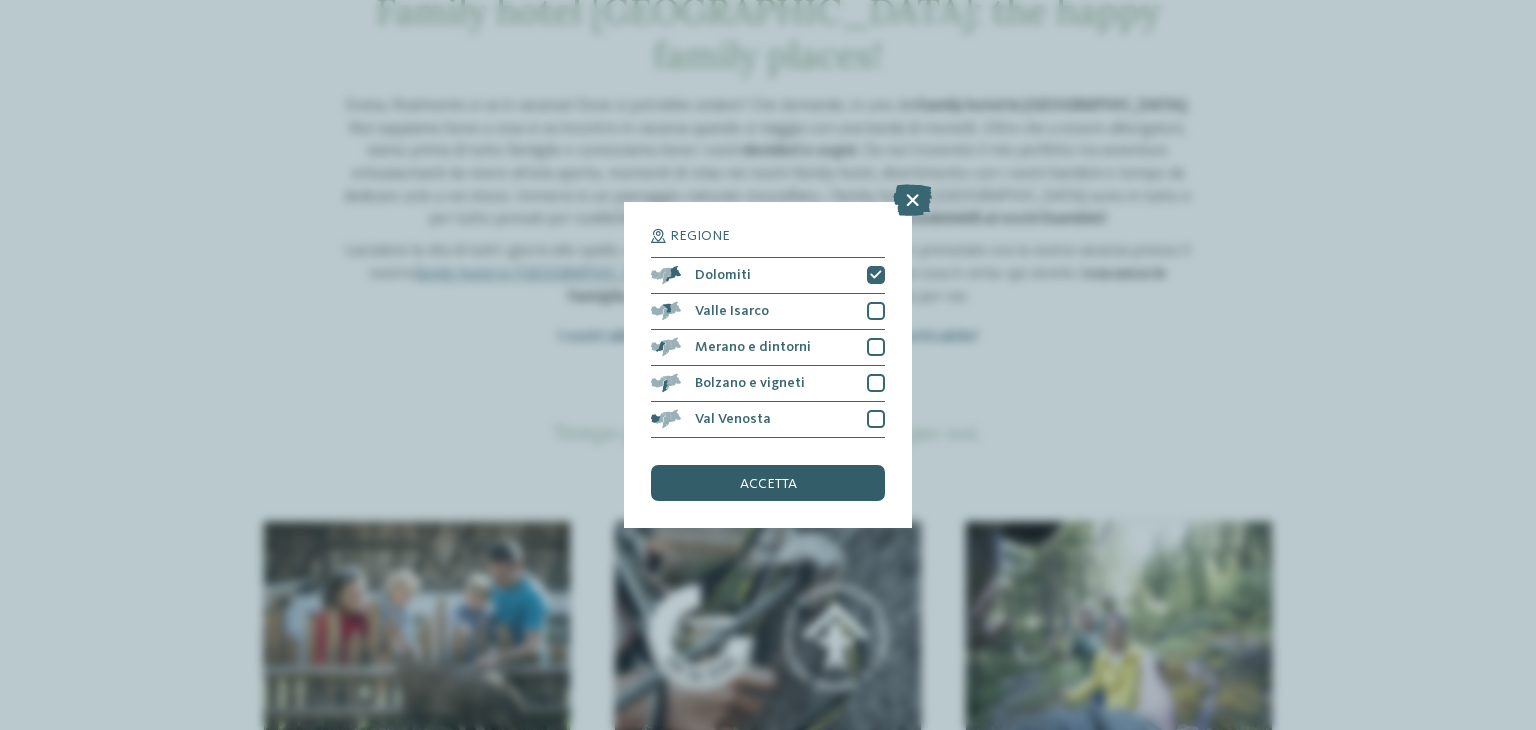 click on "accetta" at bounding box center (768, 483) 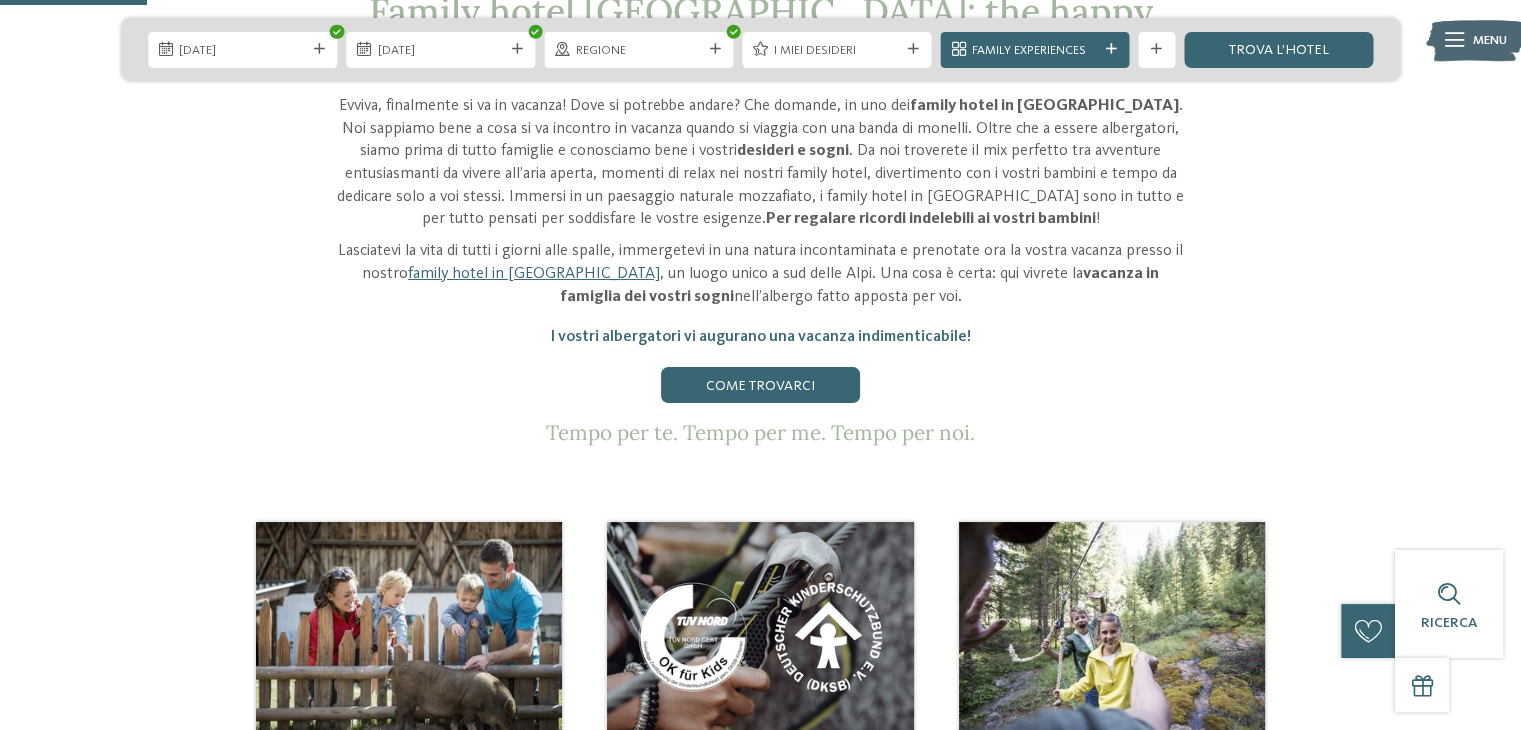 click on "I miei desideri" at bounding box center [836, 50] 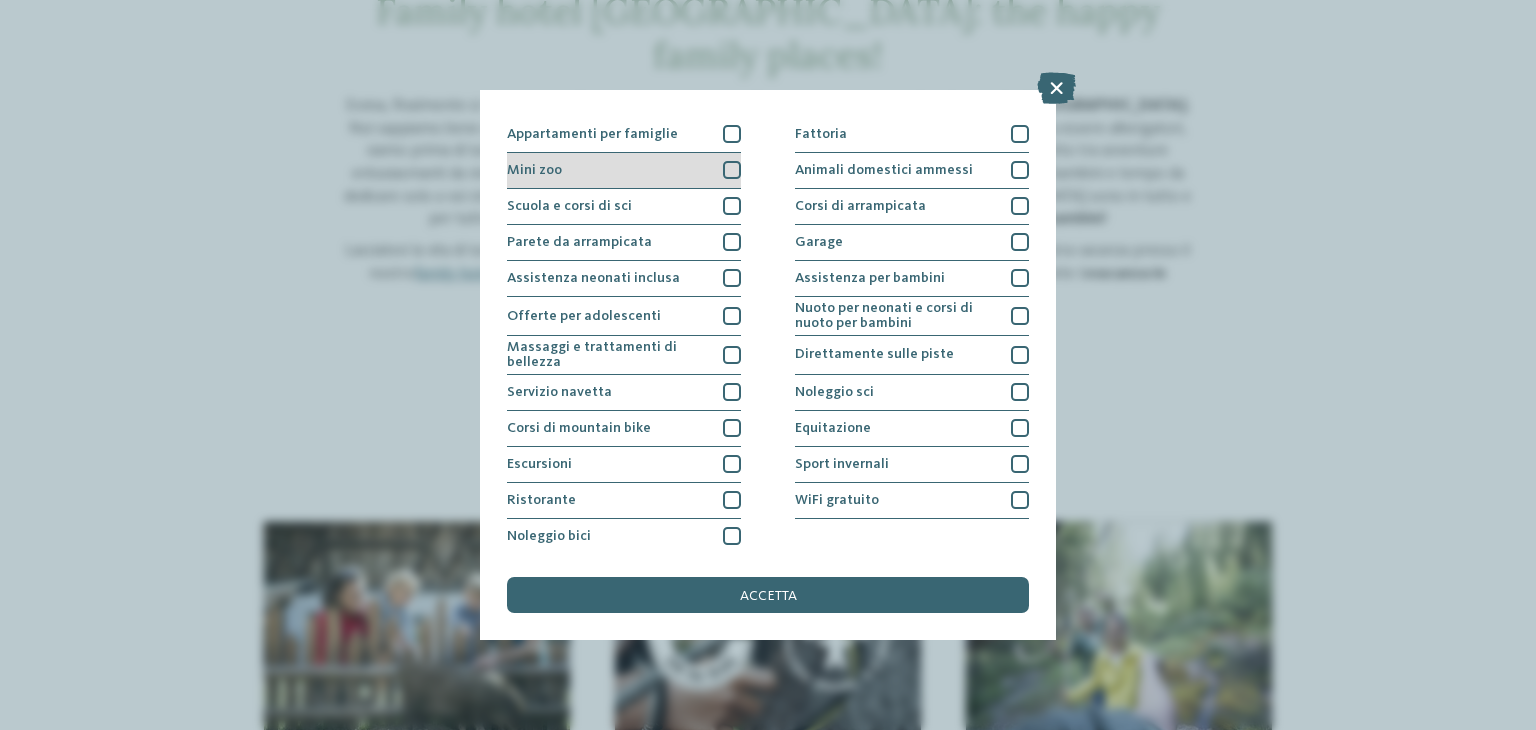 scroll, scrollTop: 216, scrollLeft: 0, axis: vertical 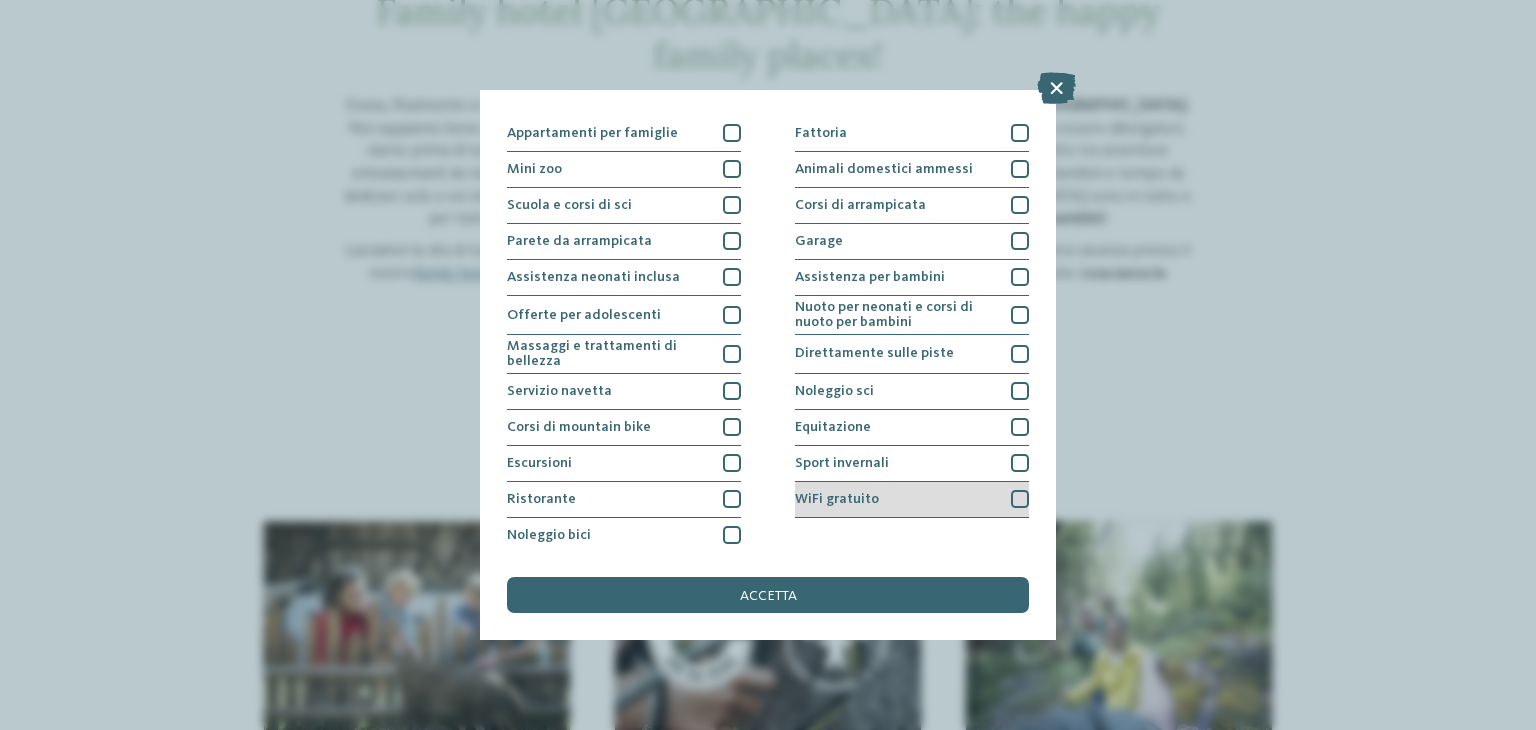 click at bounding box center [1020, 499] 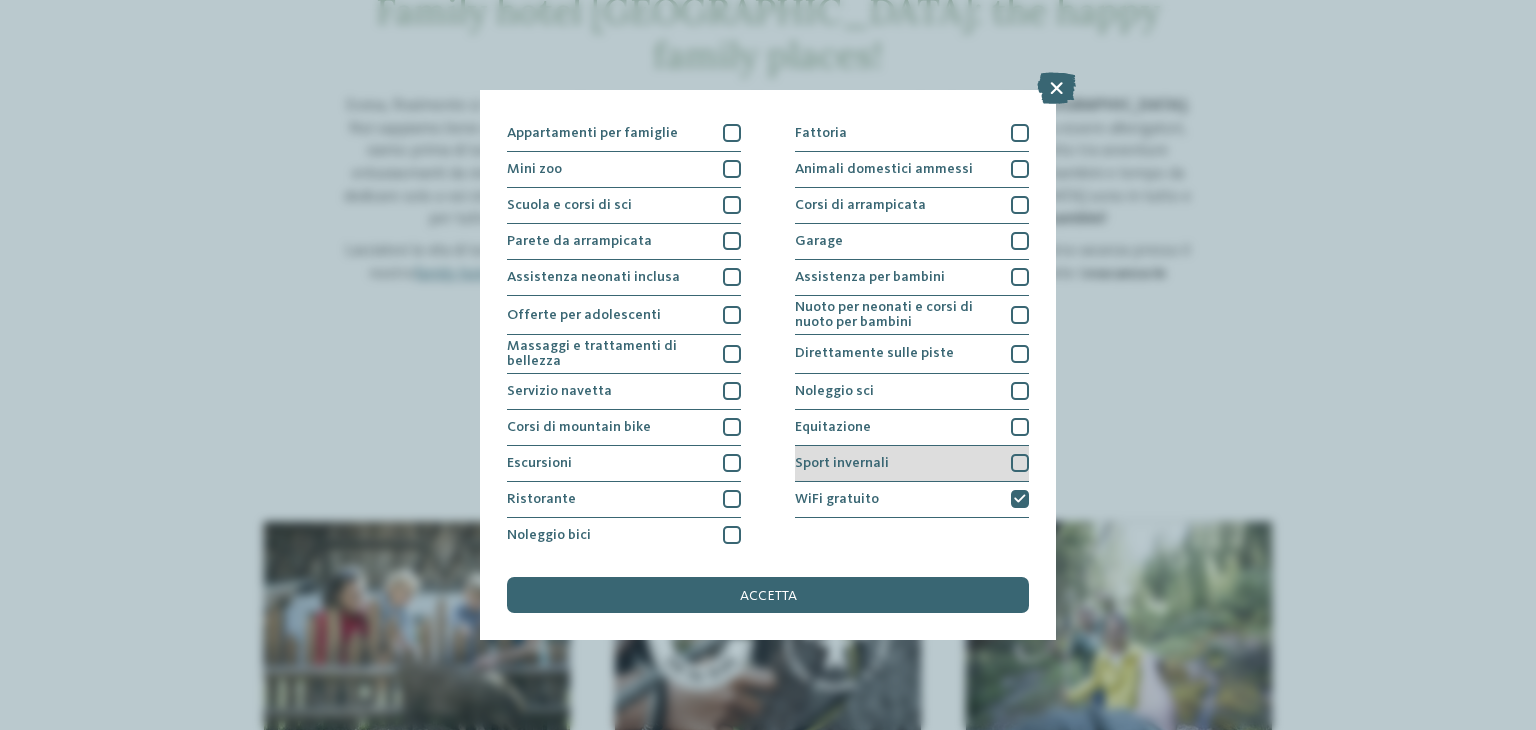 click at bounding box center (1020, 463) 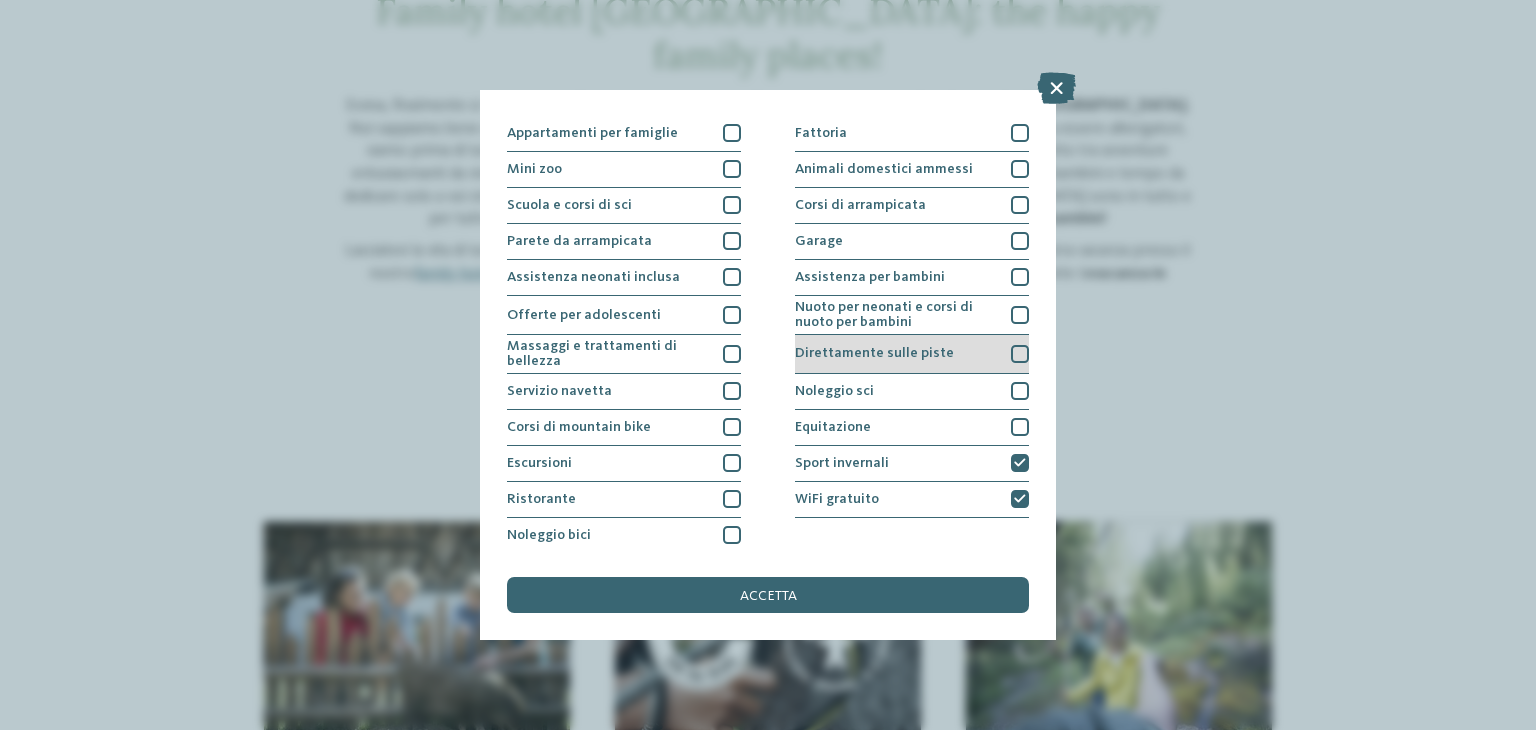 click at bounding box center (1020, 354) 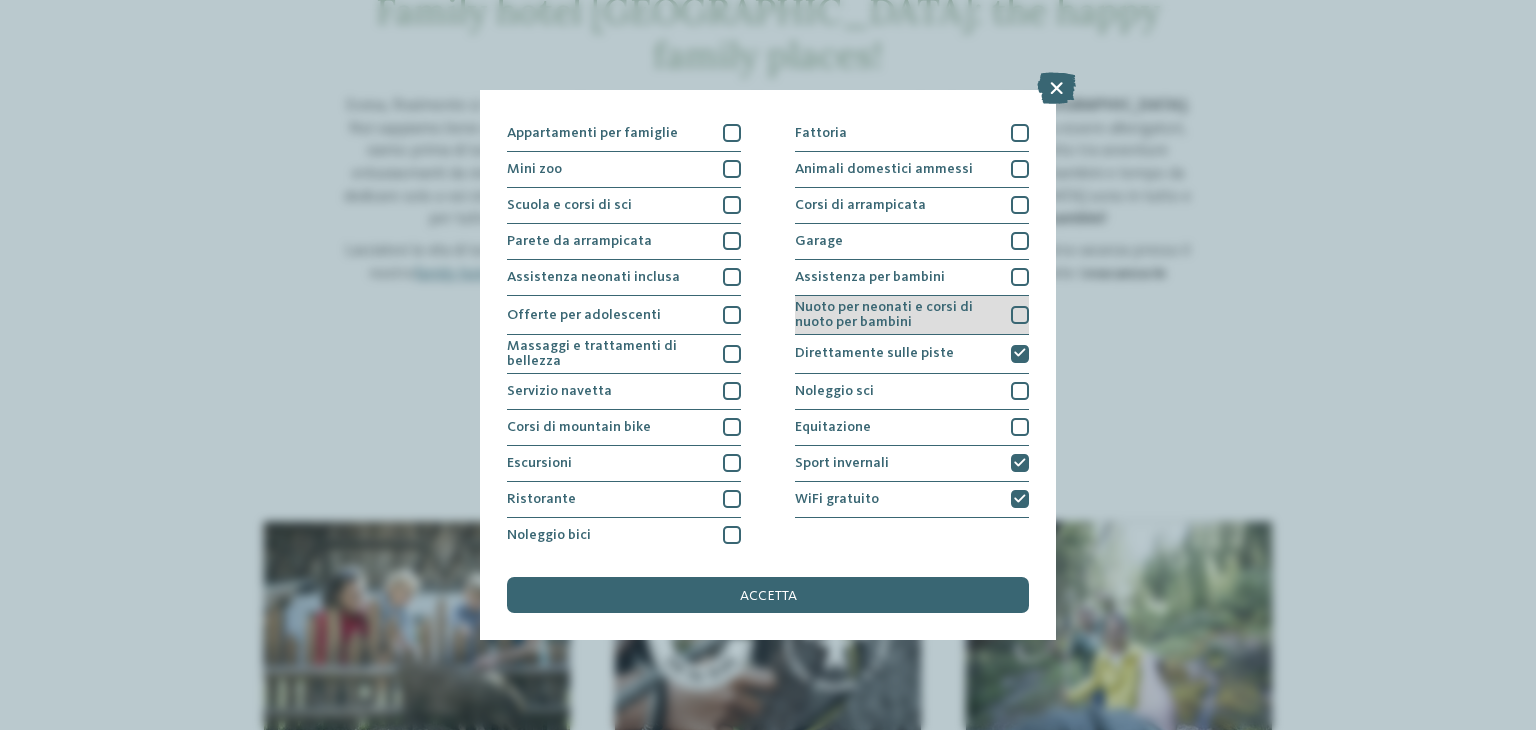 click at bounding box center [1020, 315] 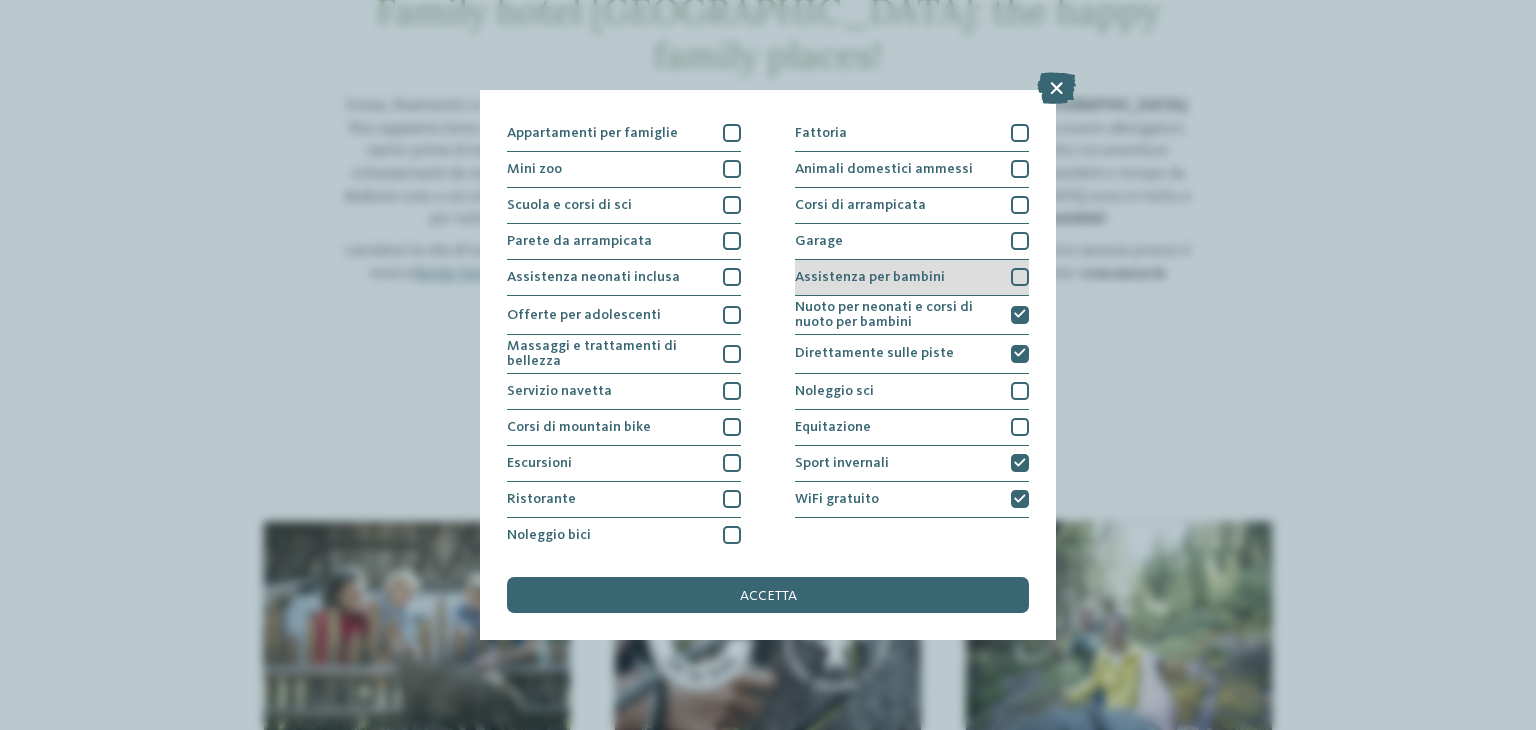 click at bounding box center (1020, 277) 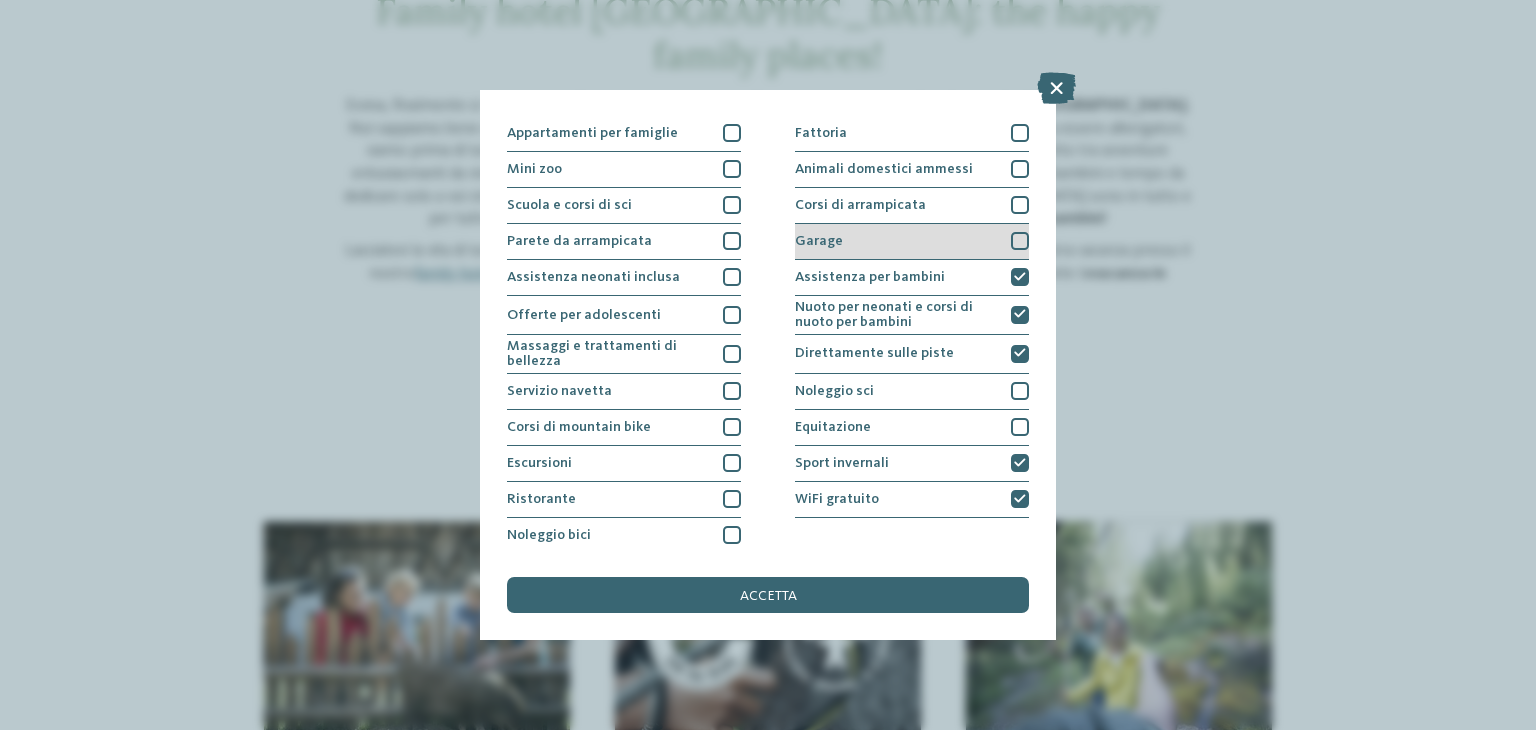 click at bounding box center [1020, 241] 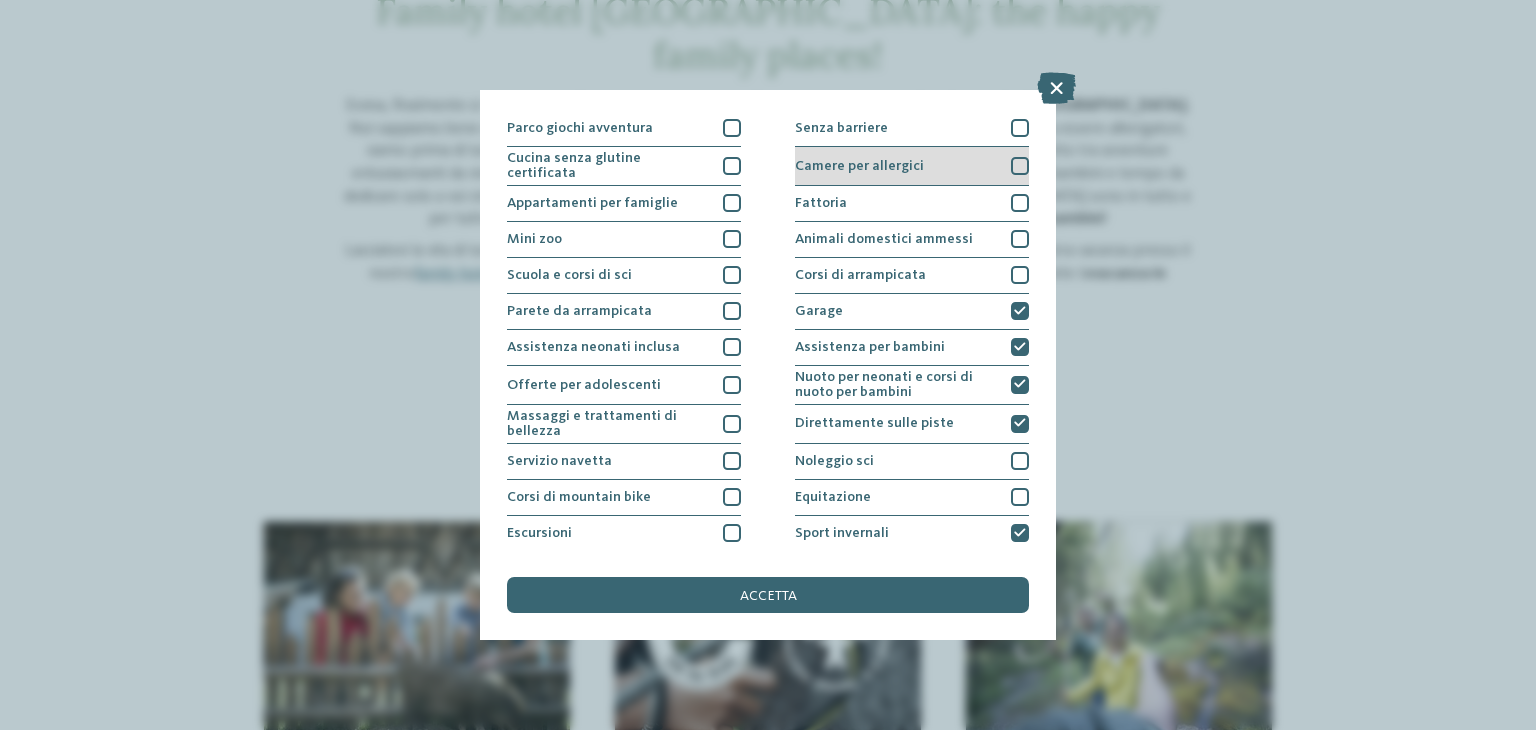 scroll, scrollTop: 116, scrollLeft: 0, axis: vertical 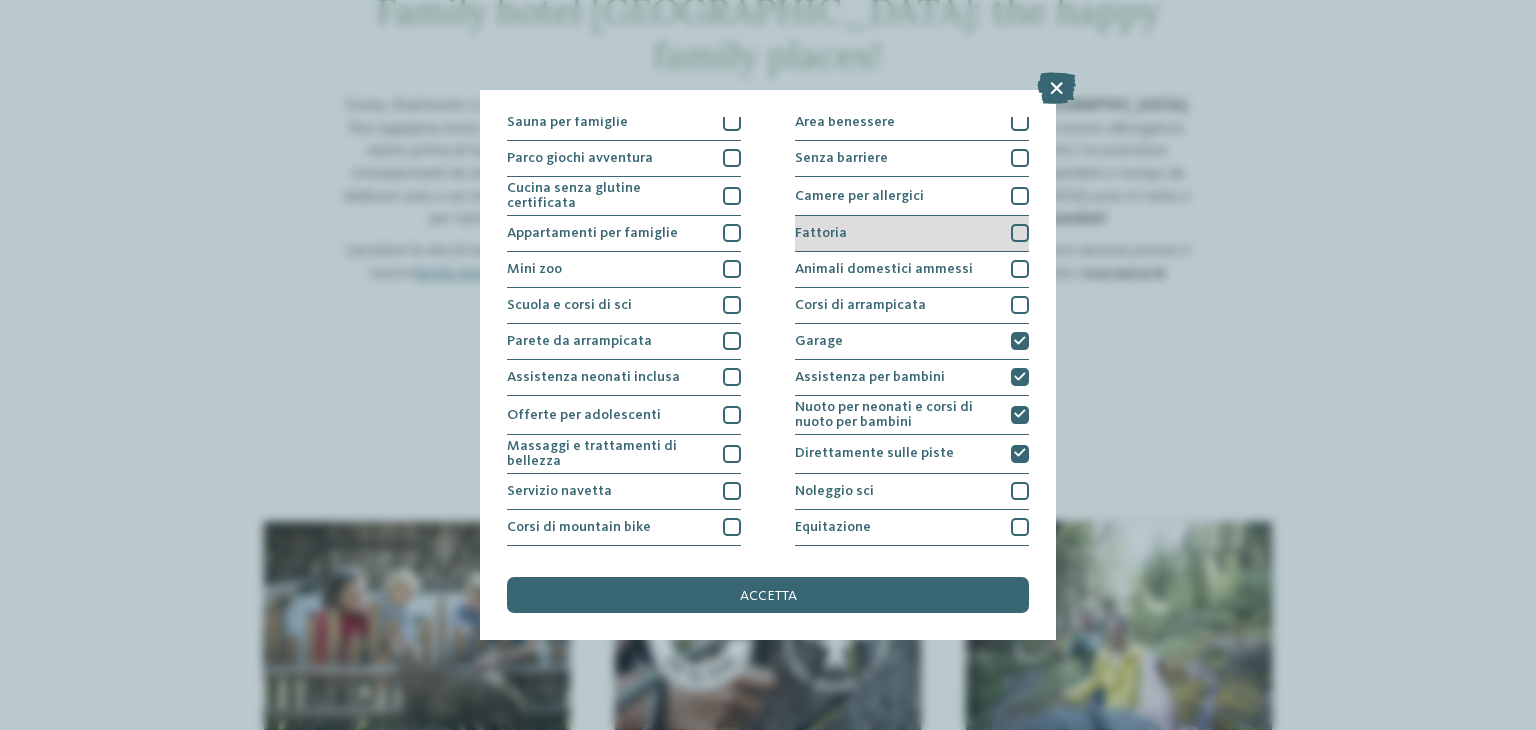 click on "Fattoria" at bounding box center [912, 234] 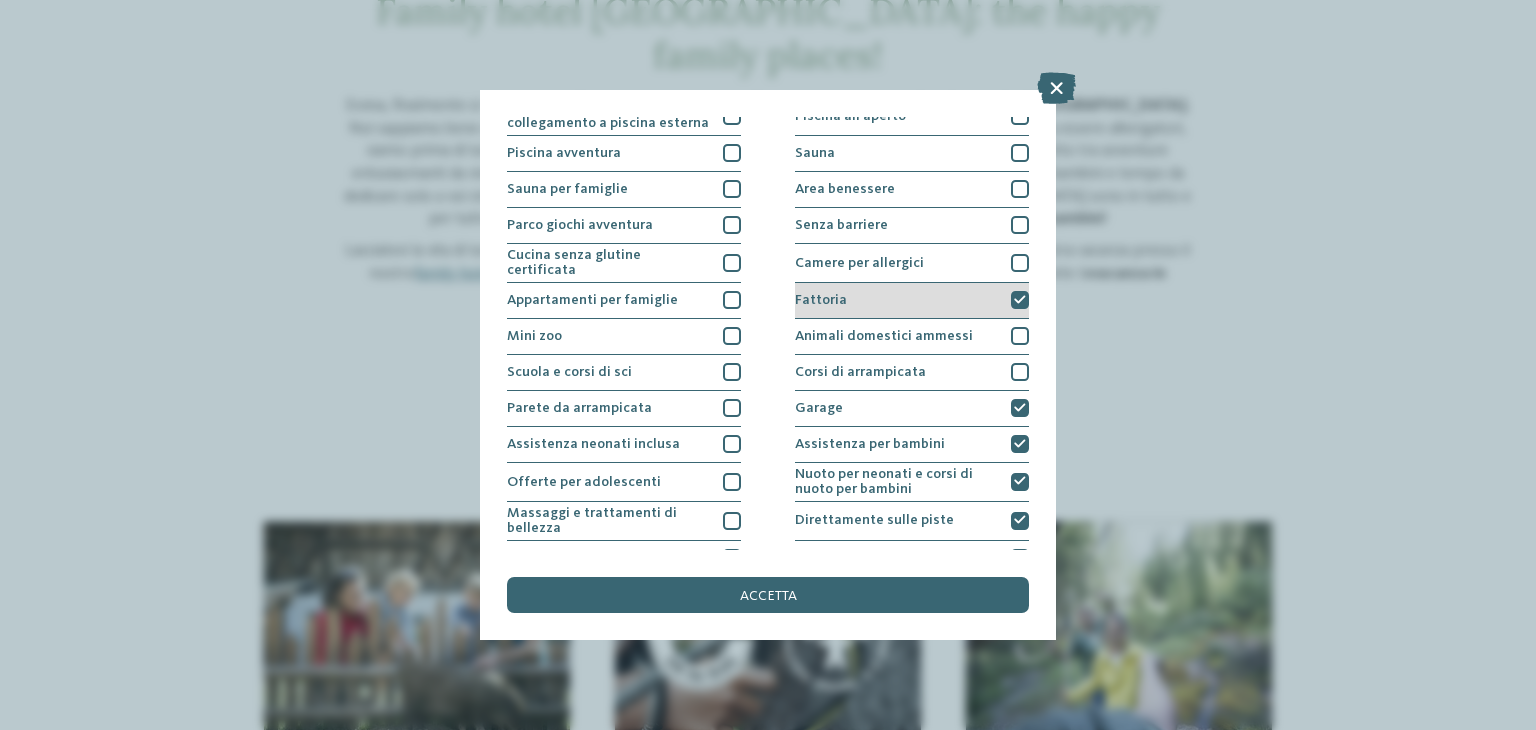 scroll, scrollTop: 16, scrollLeft: 0, axis: vertical 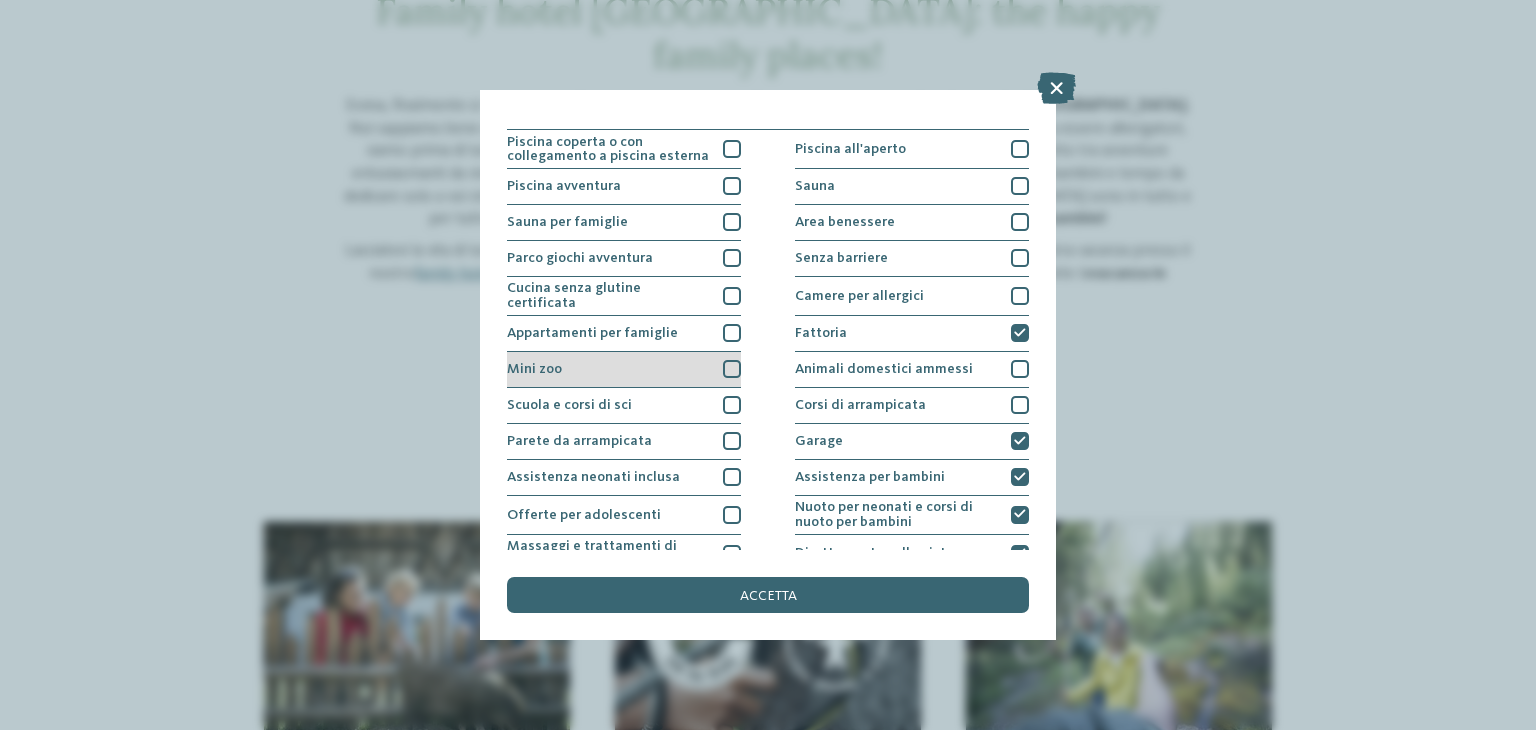 click on "Mini zoo" at bounding box center (624, 370) 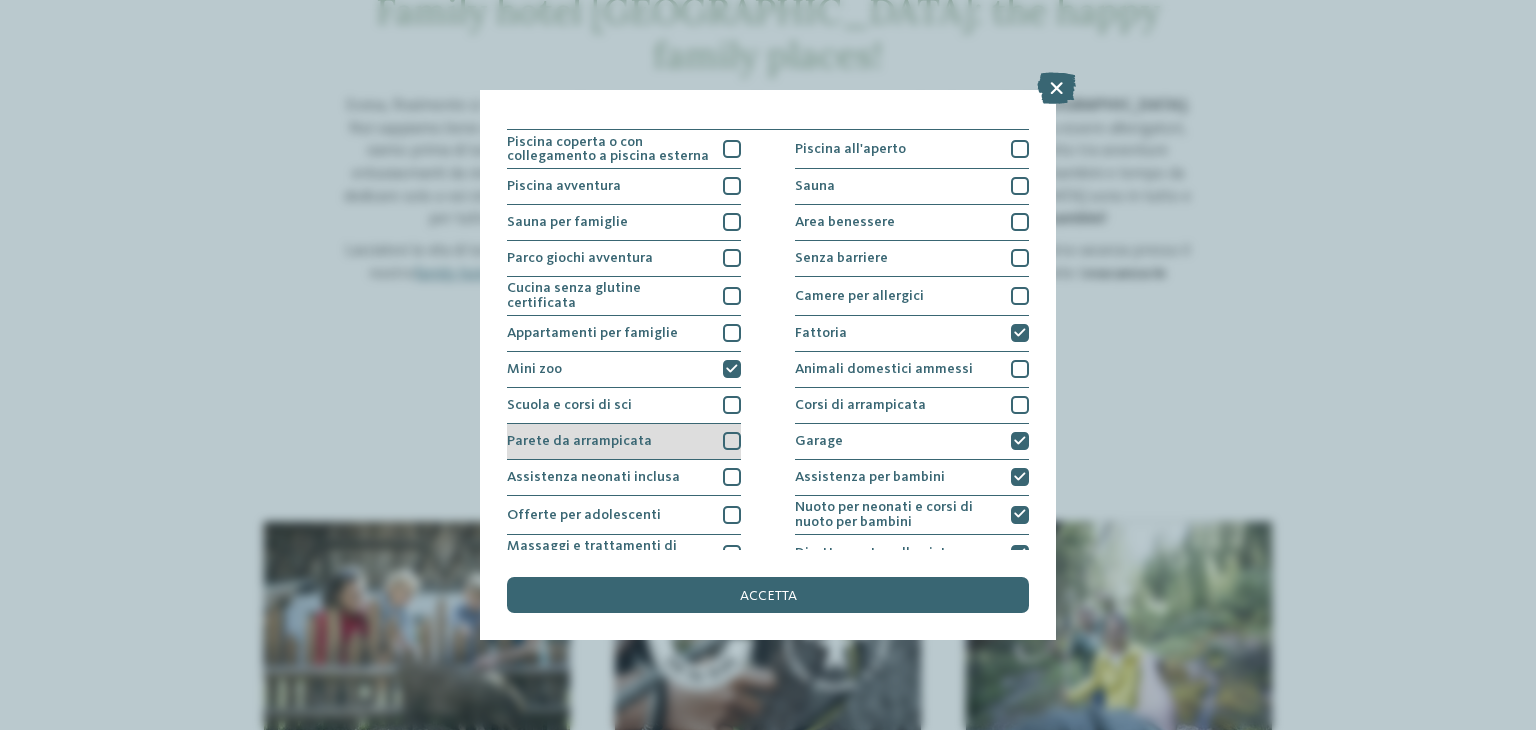 click on "Parete da arrampicata" at bounding box center (579, 441) 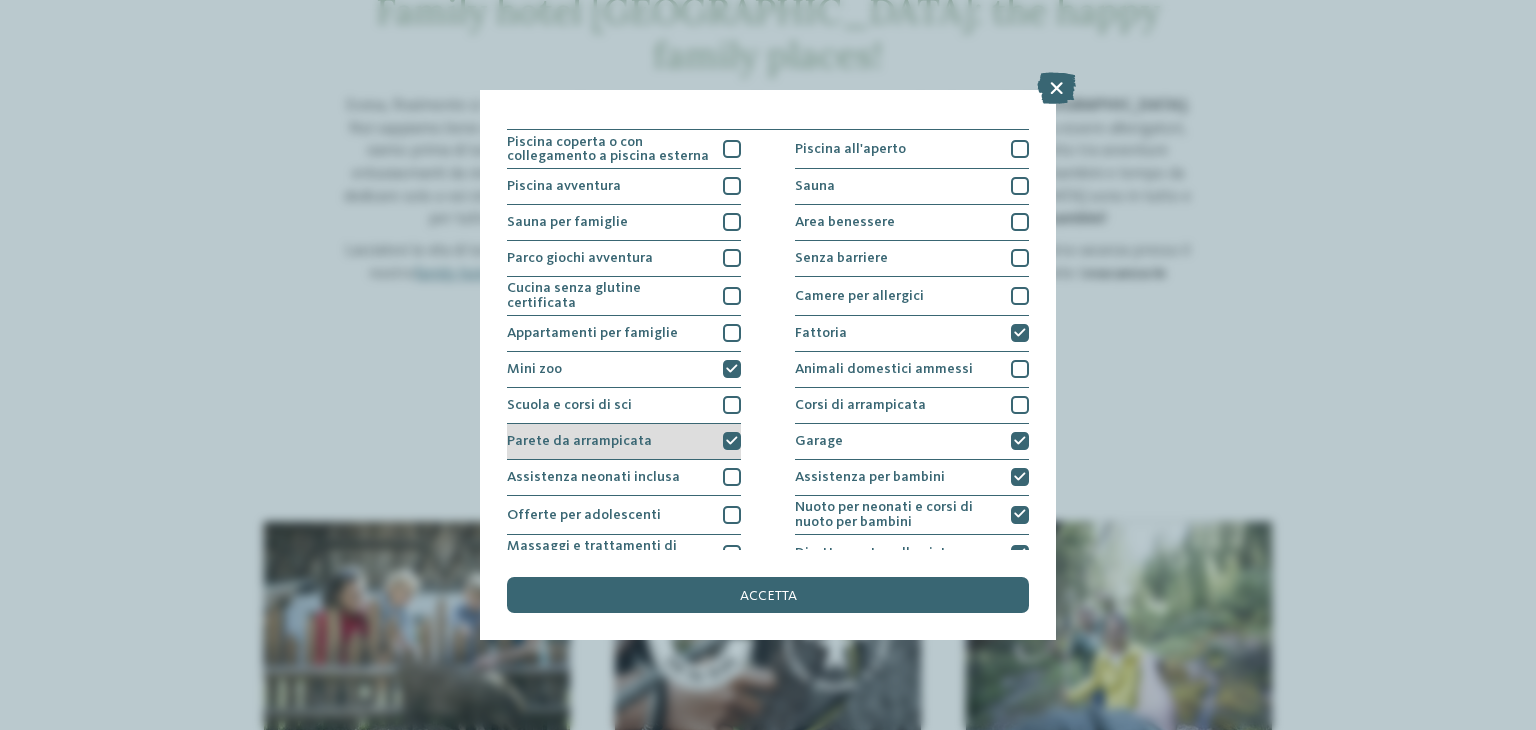scroll, scrollTop: 216, scrollLeft: 0, axis: vertical 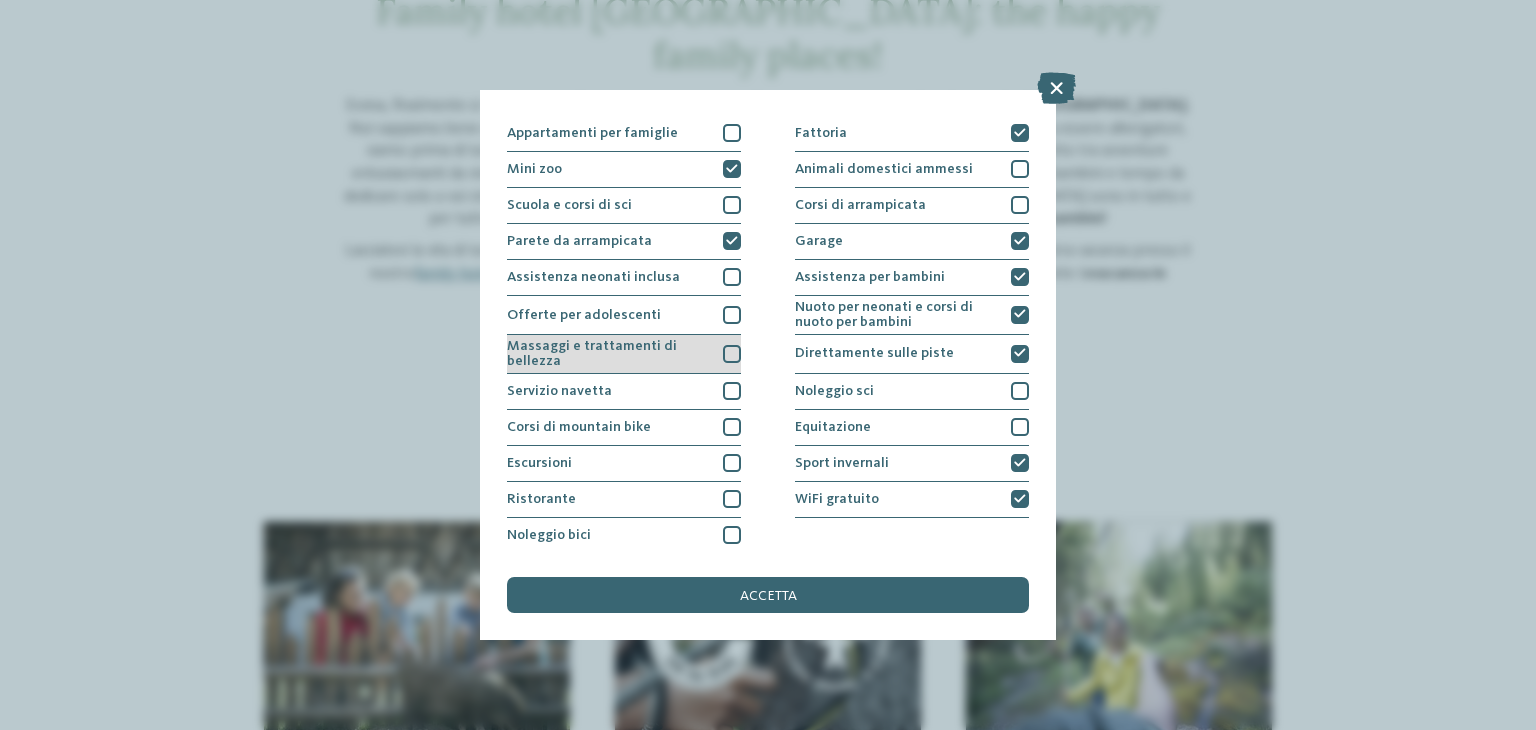 click on "Massaggi e trattamenti di bellezza" at bounding box center (608, 353) 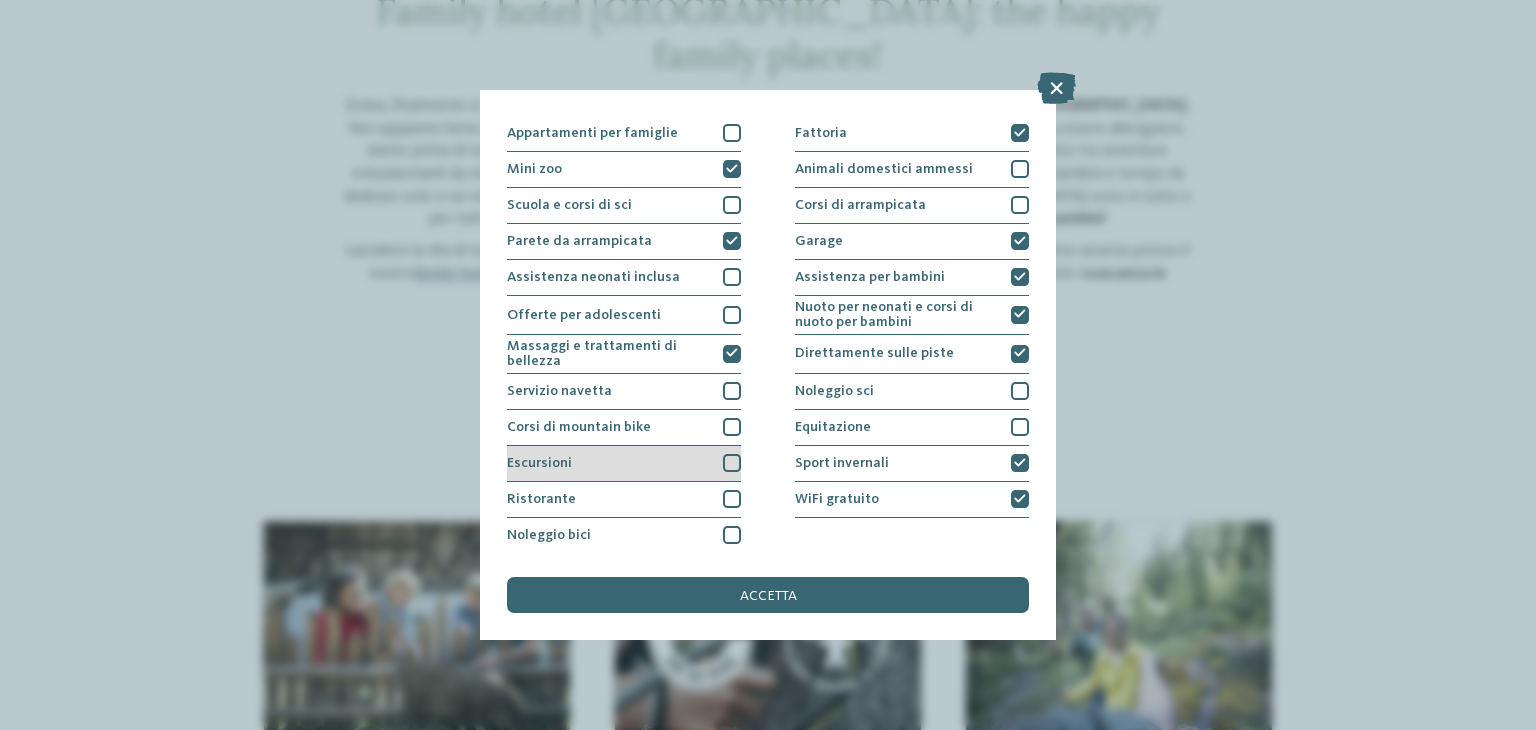 click on "Escursioni" at bounding box center [624, 464] 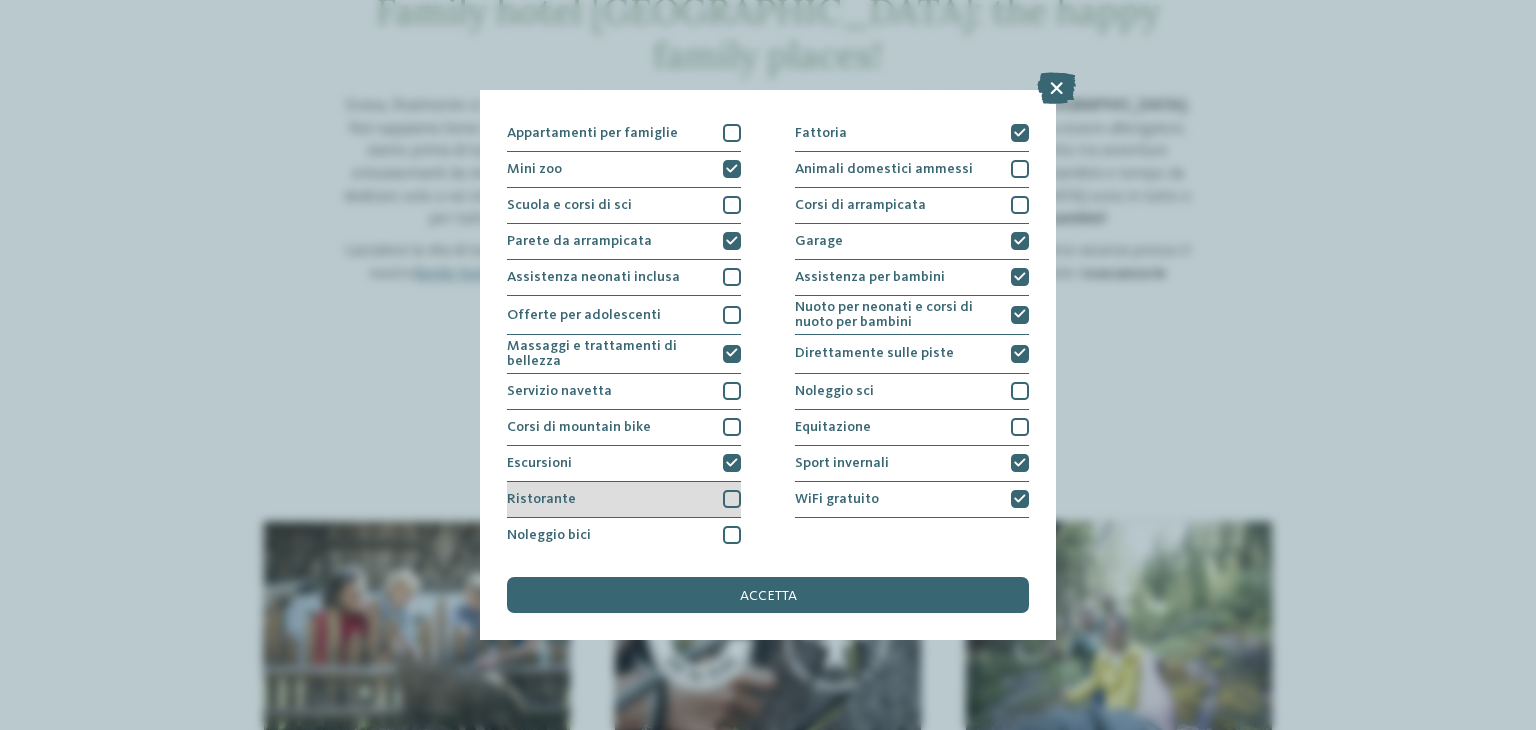 click on "Ristorante" at bounding box center [624, 500] 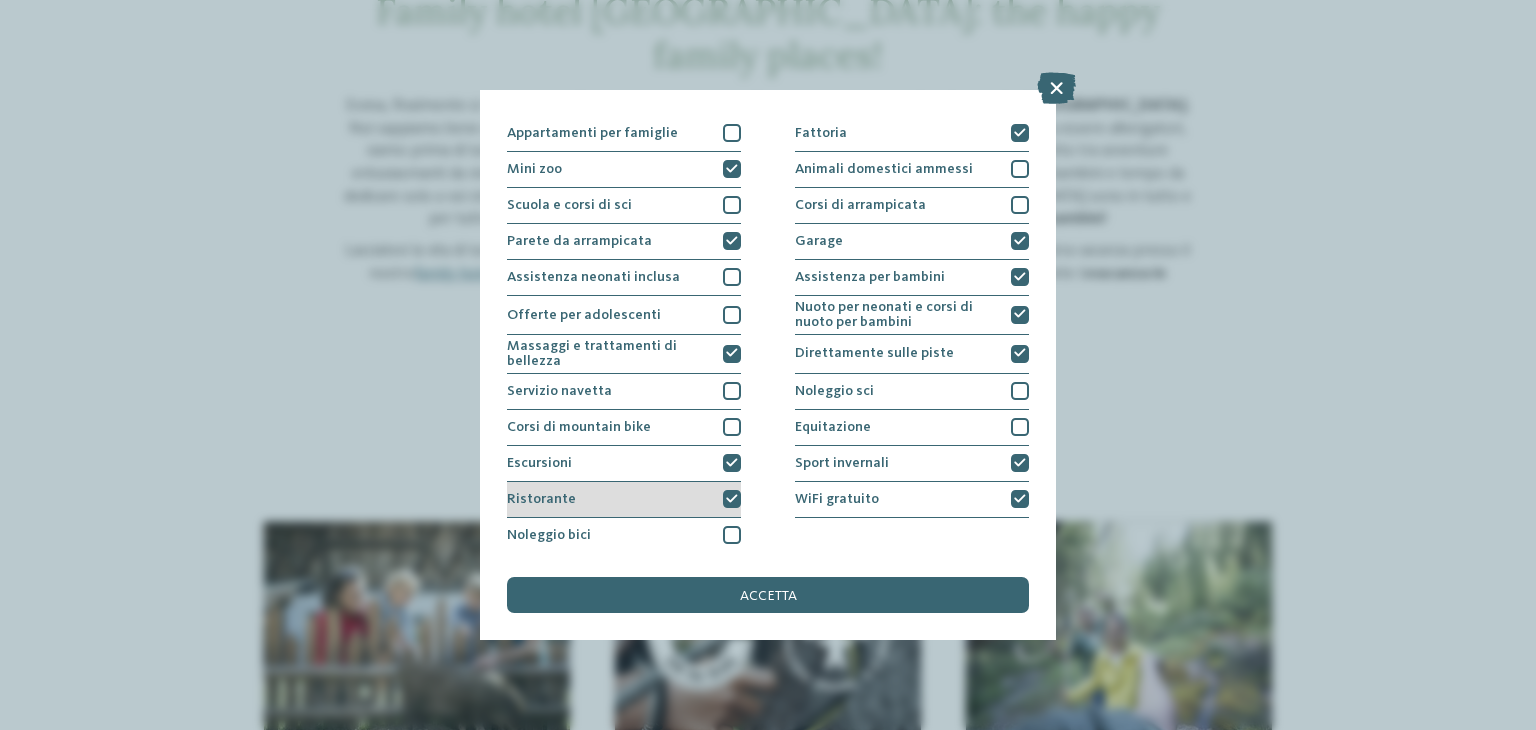 scroll, scrollTop: 0, scrollLeft: 0, axis: both 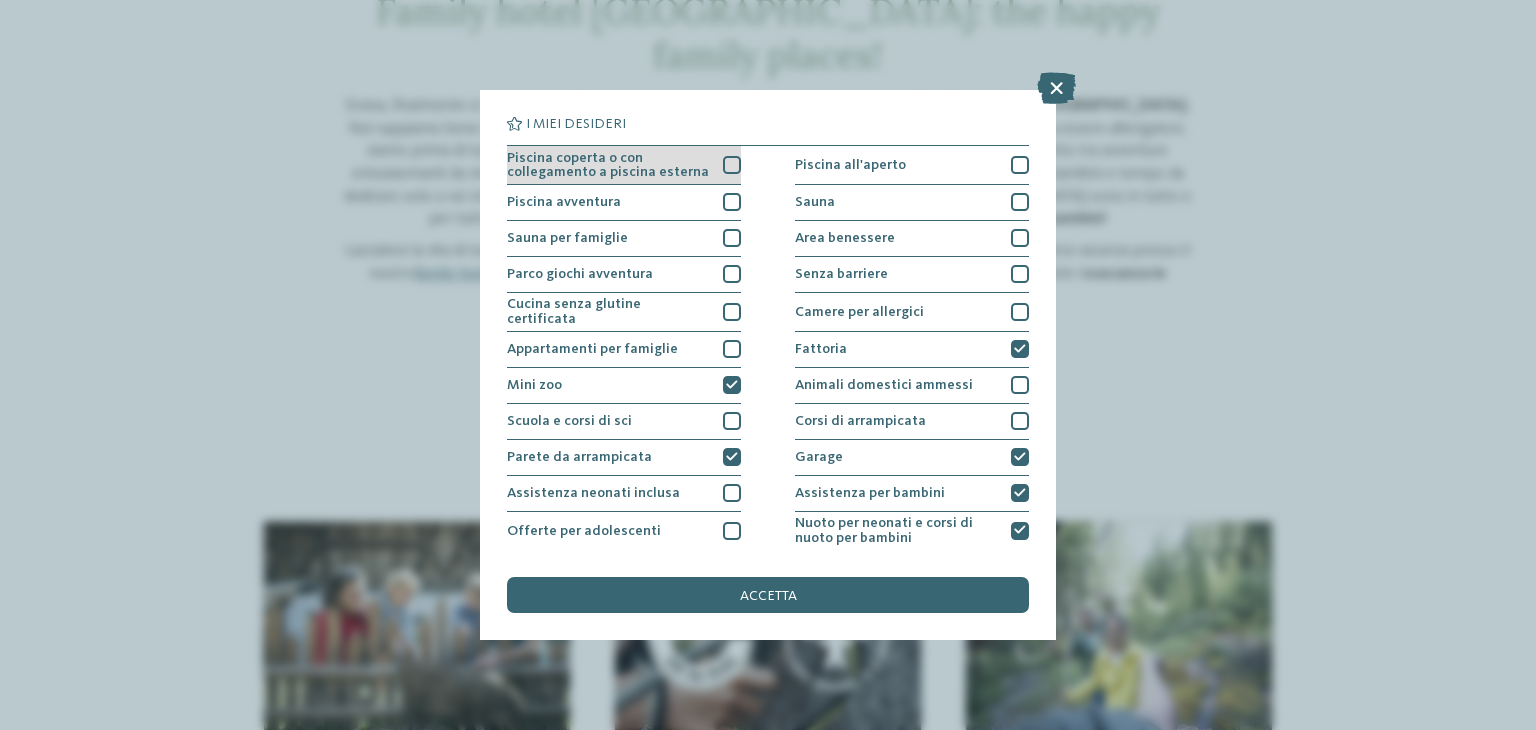 click on "Piscina coperta o con collegamento a piscina esterna" at bounding box center [608, 165] 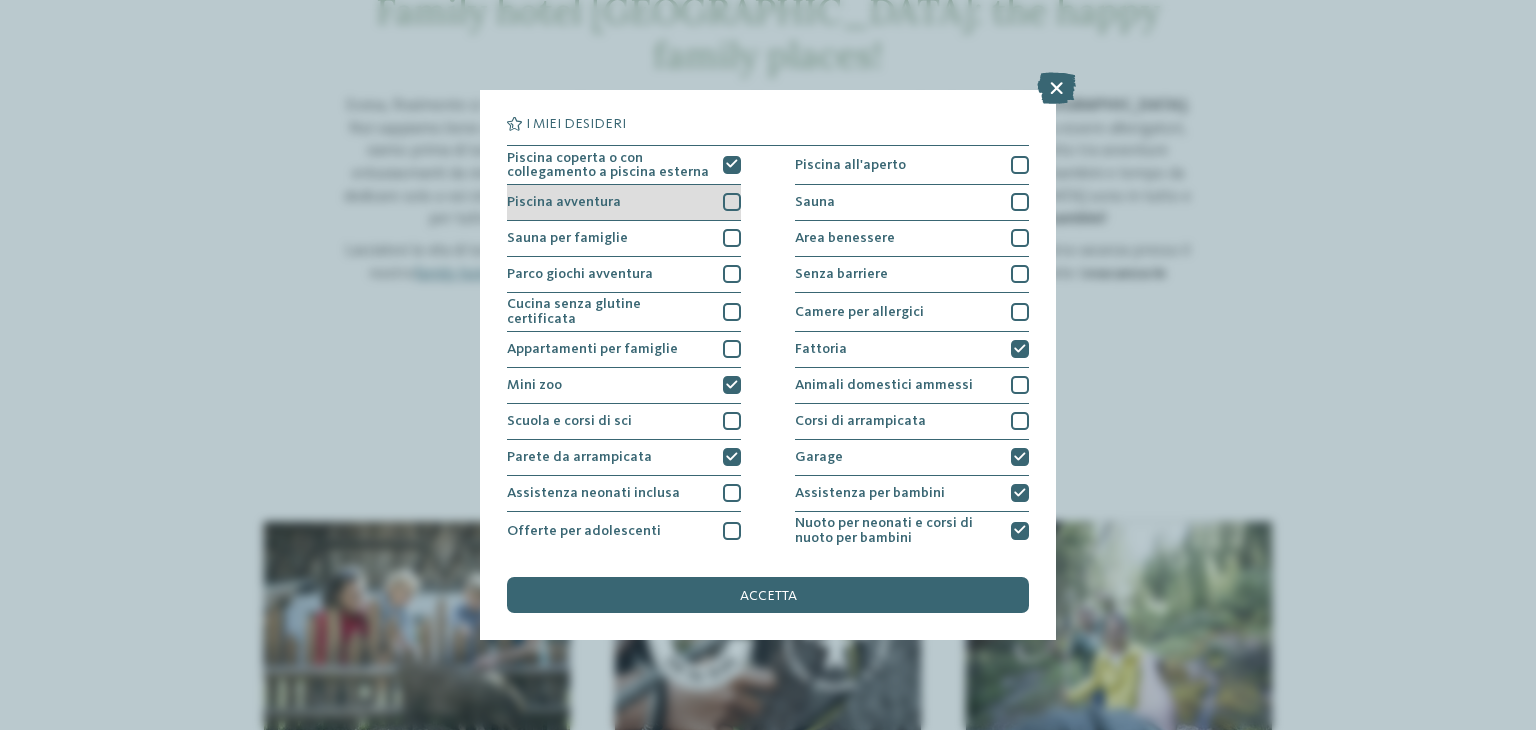 click on "Piscina avventura" at bounding box center [624, 203] 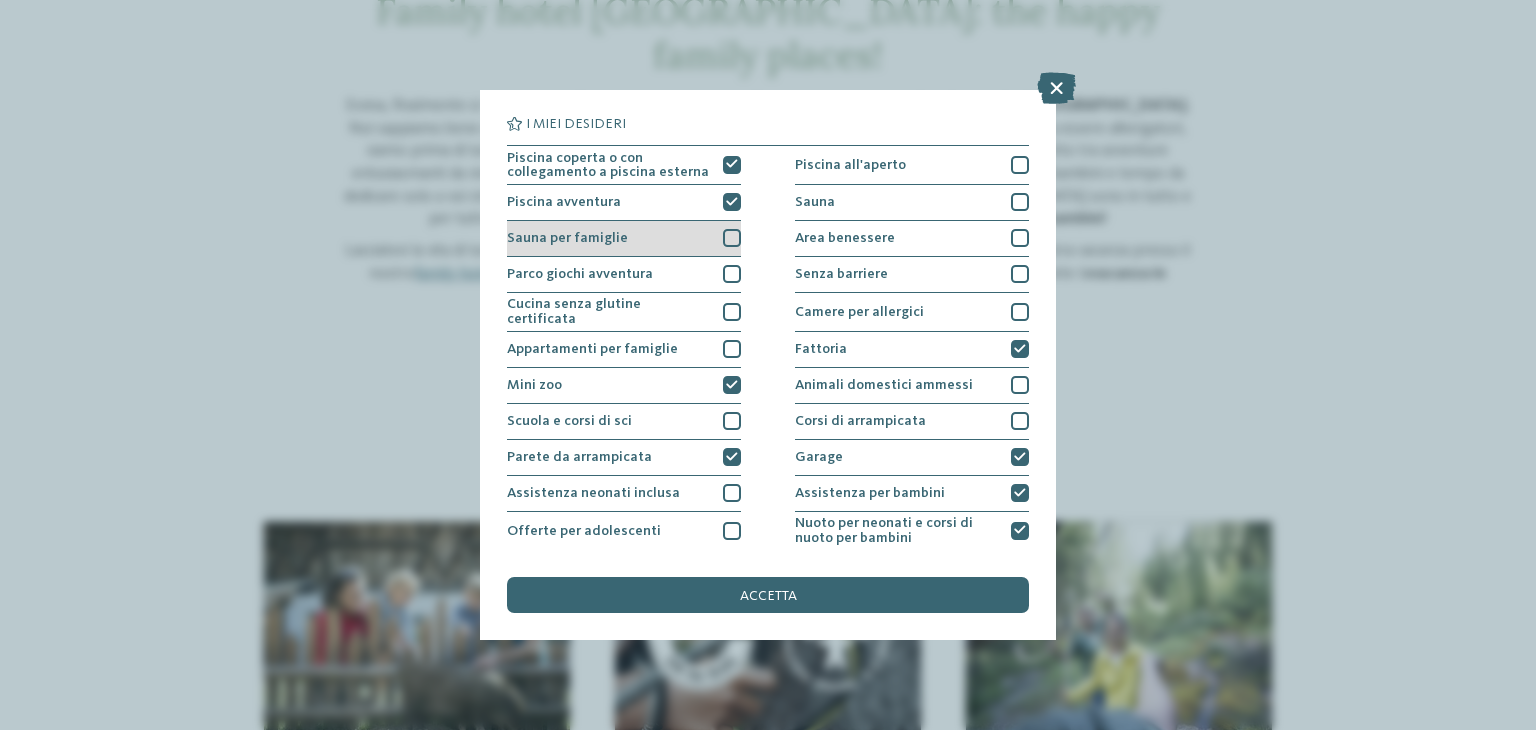 click on "Sauna per famiglie" at bounding box center (624, 239) 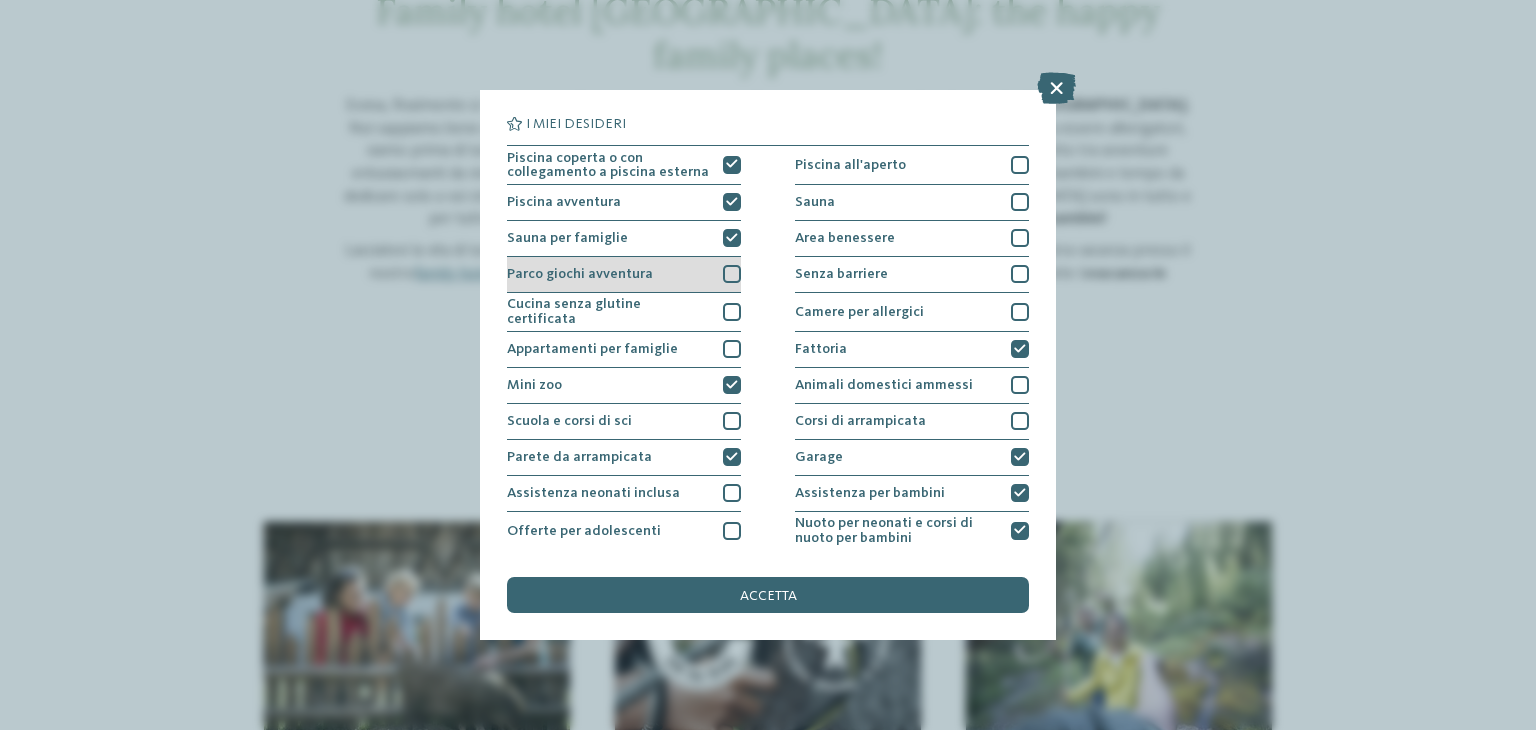 click on "Parco giochi avventura" at bounding box center [580, 274] 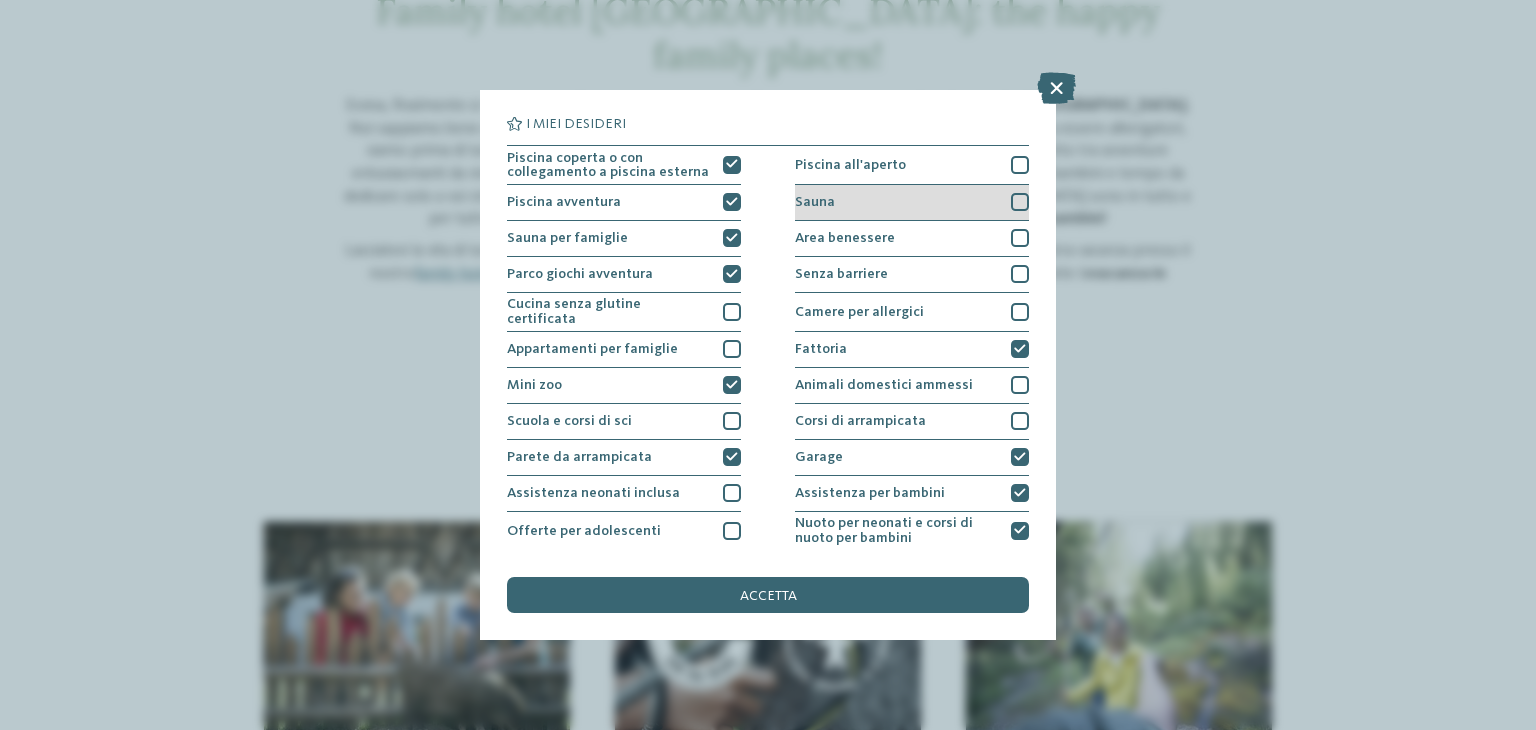click on "Sauna" at bounding box center [912, 203] 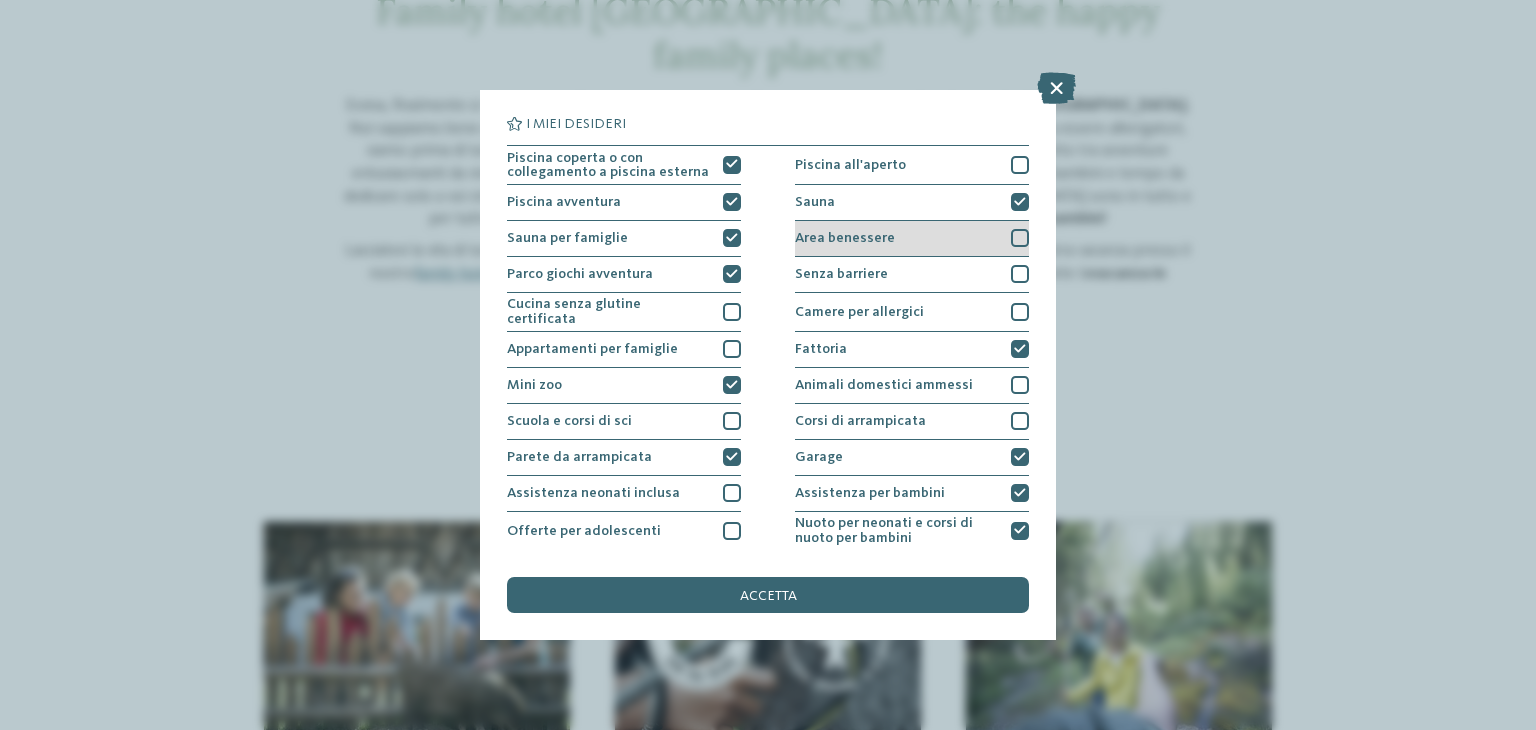 click on "Area benessere" at bounding box center [912, 239] 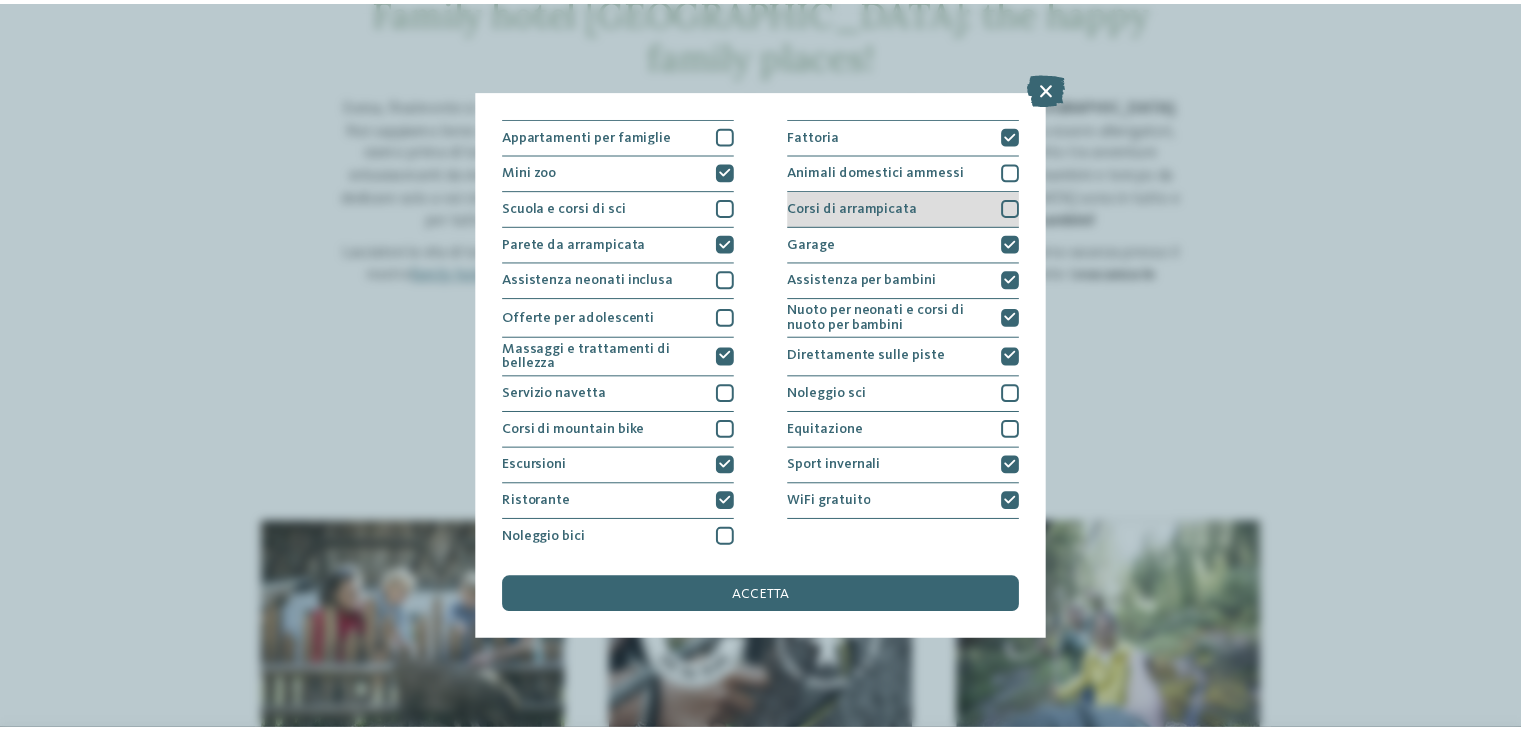 scroll, scrollTop: 216, scrollLeft: 0, axis: vertical 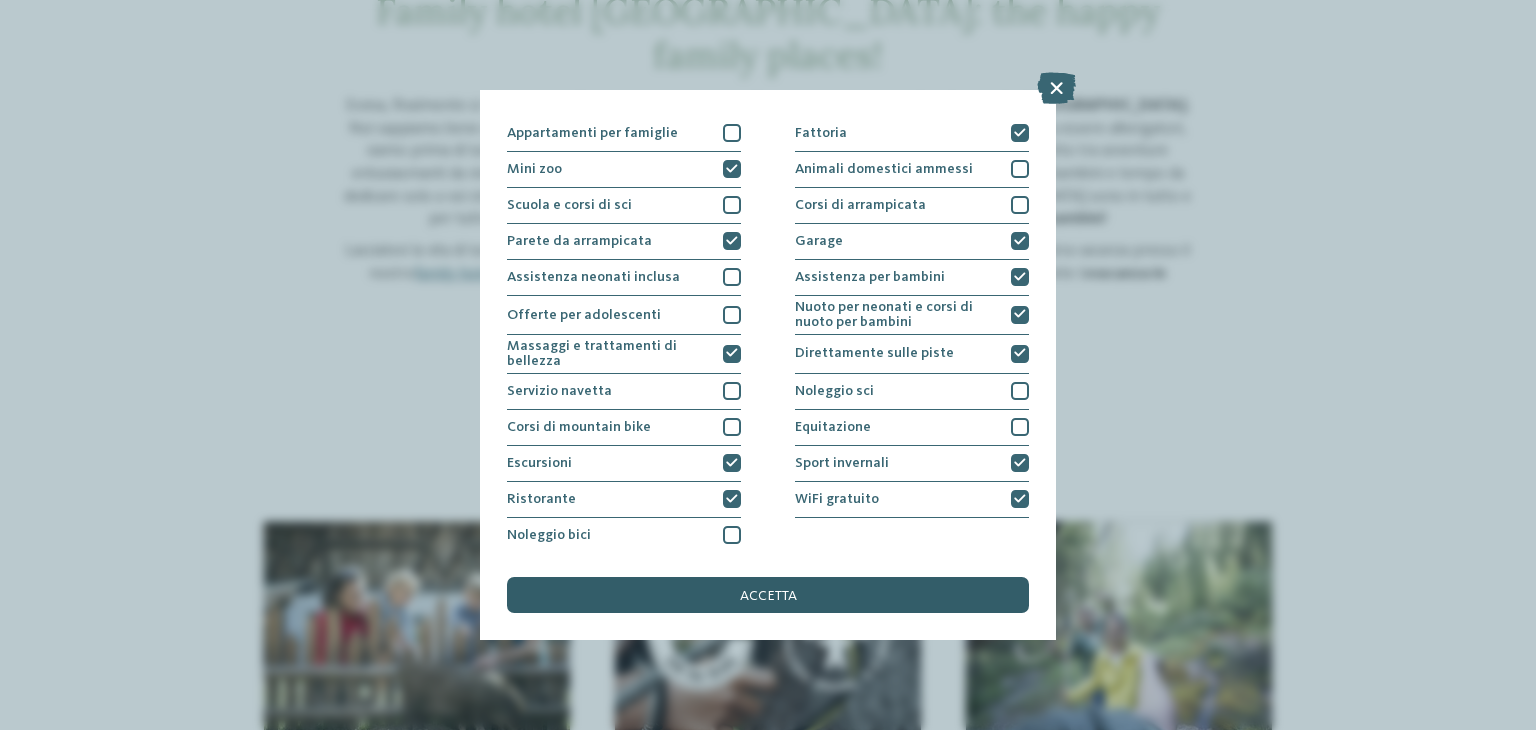 click on "accetta" at bounding box center (768, 595) 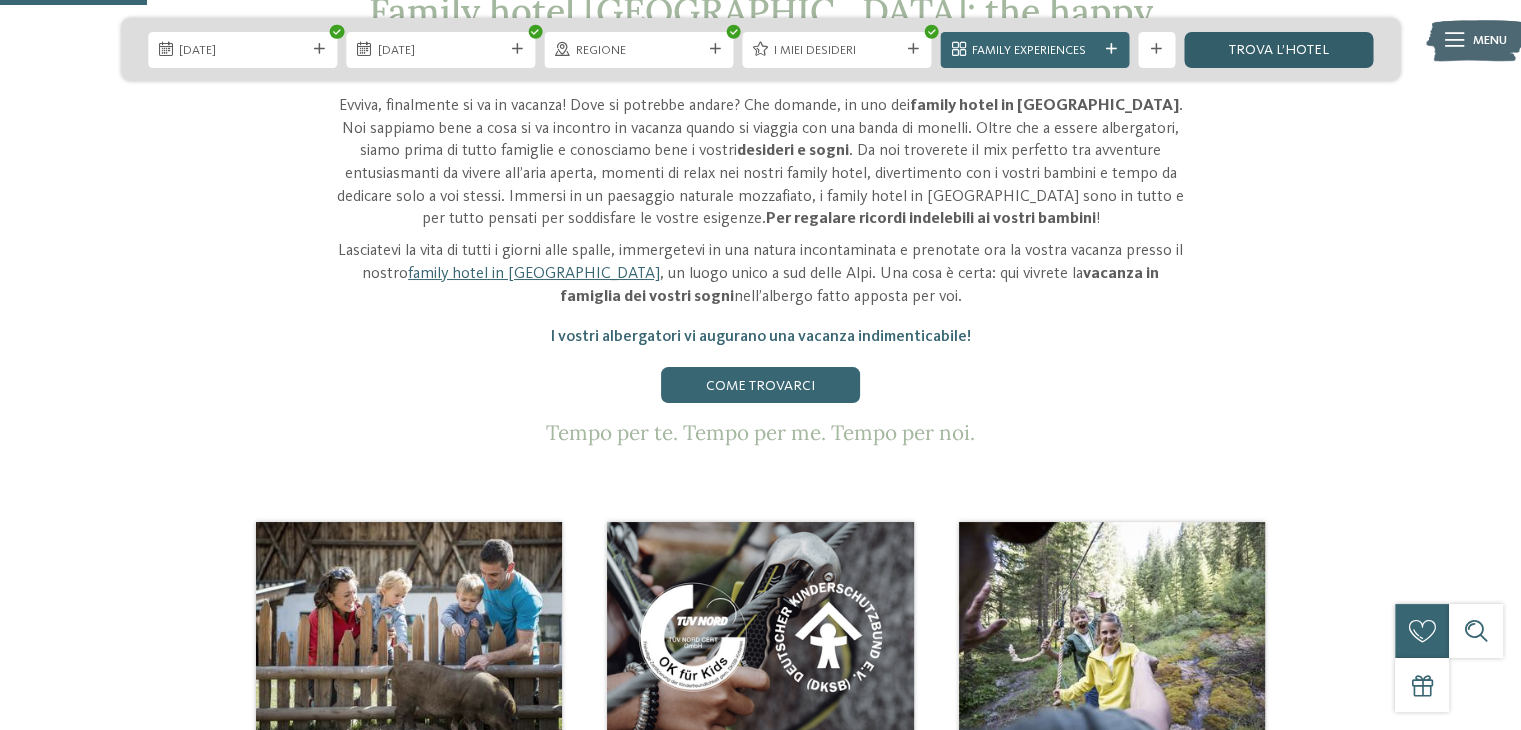 click on "trova l’hotel" at bounding box center (1278, 50) 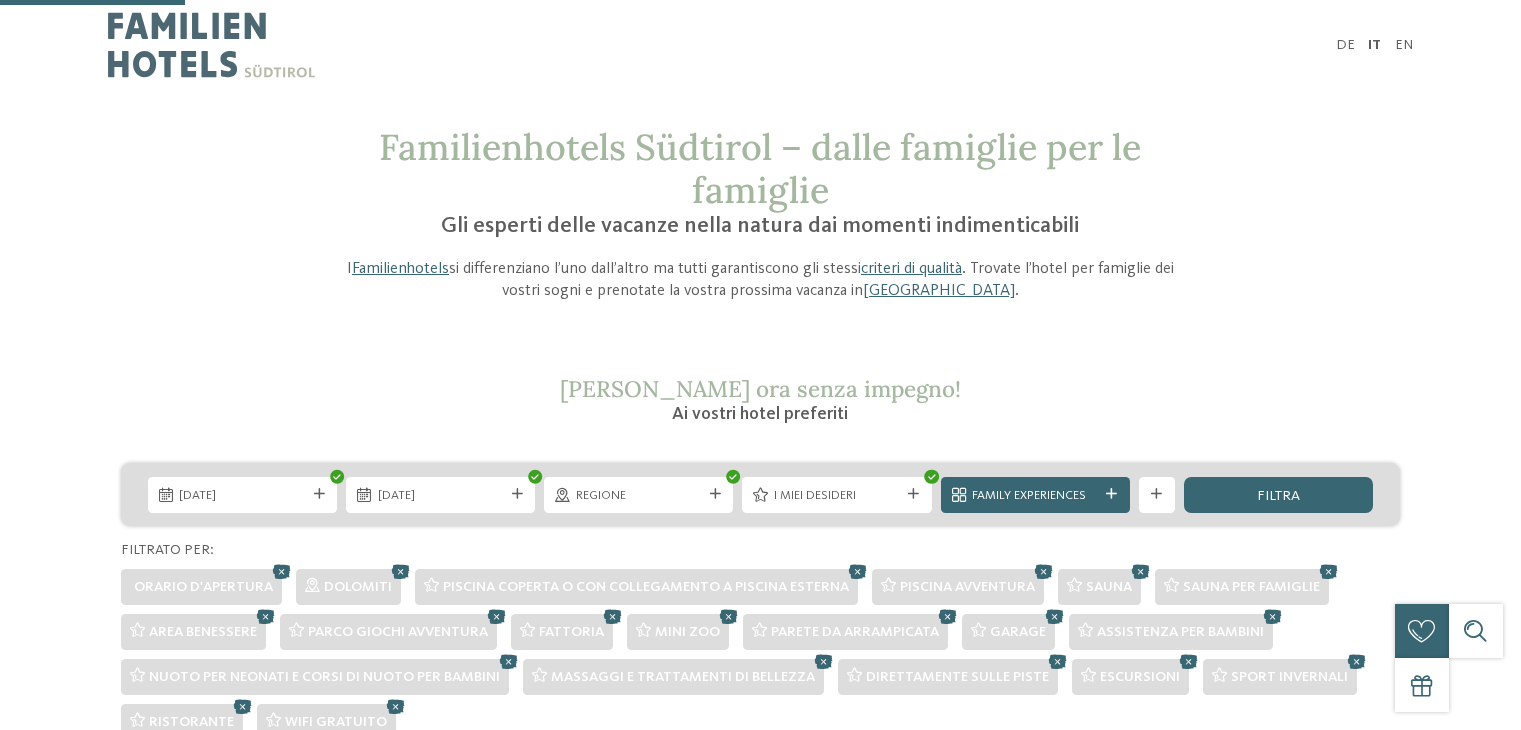 scroll, scrollTop: 680, scrollLeft: 0, axis: vertical 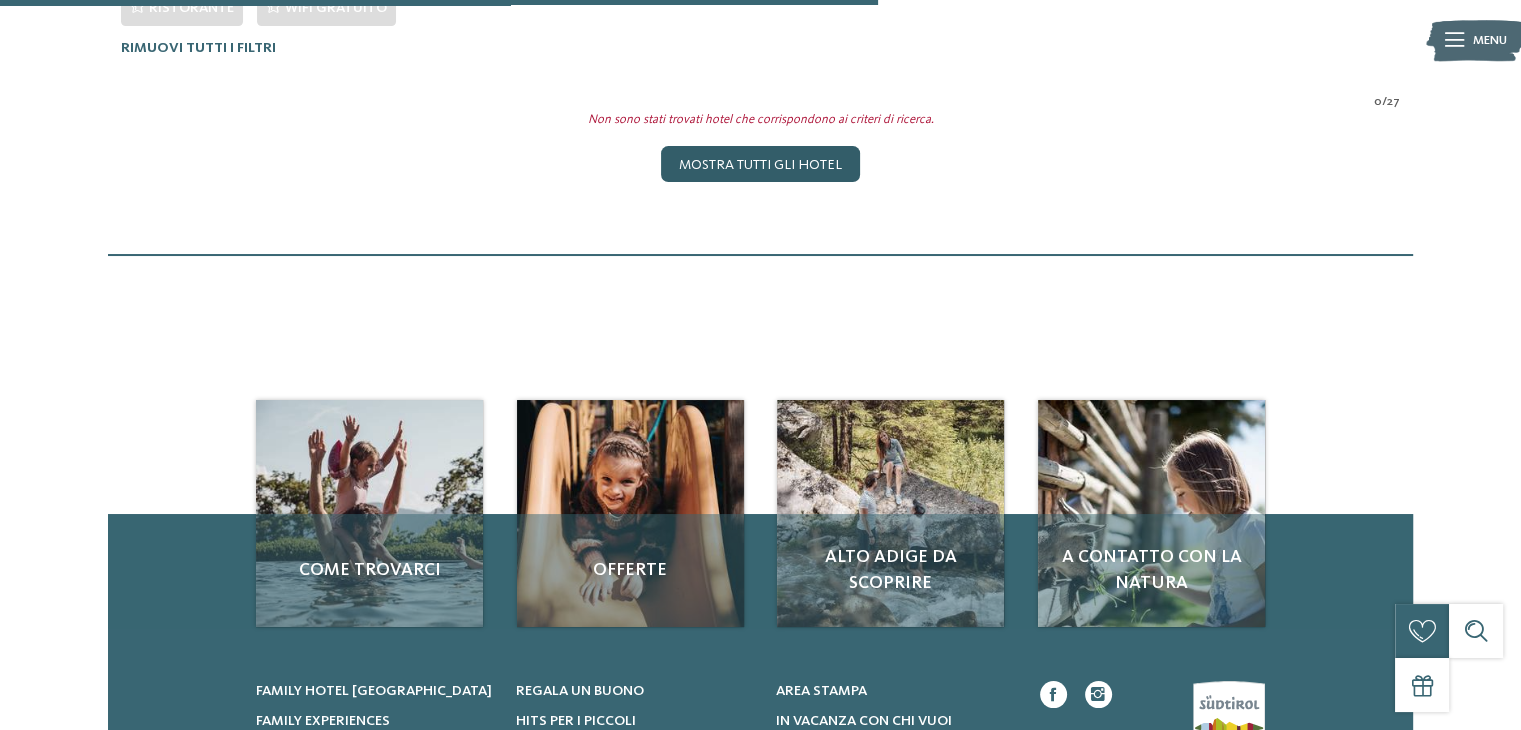 click on "Mostra tutti gli hotel" at bounding box center [760, 164] 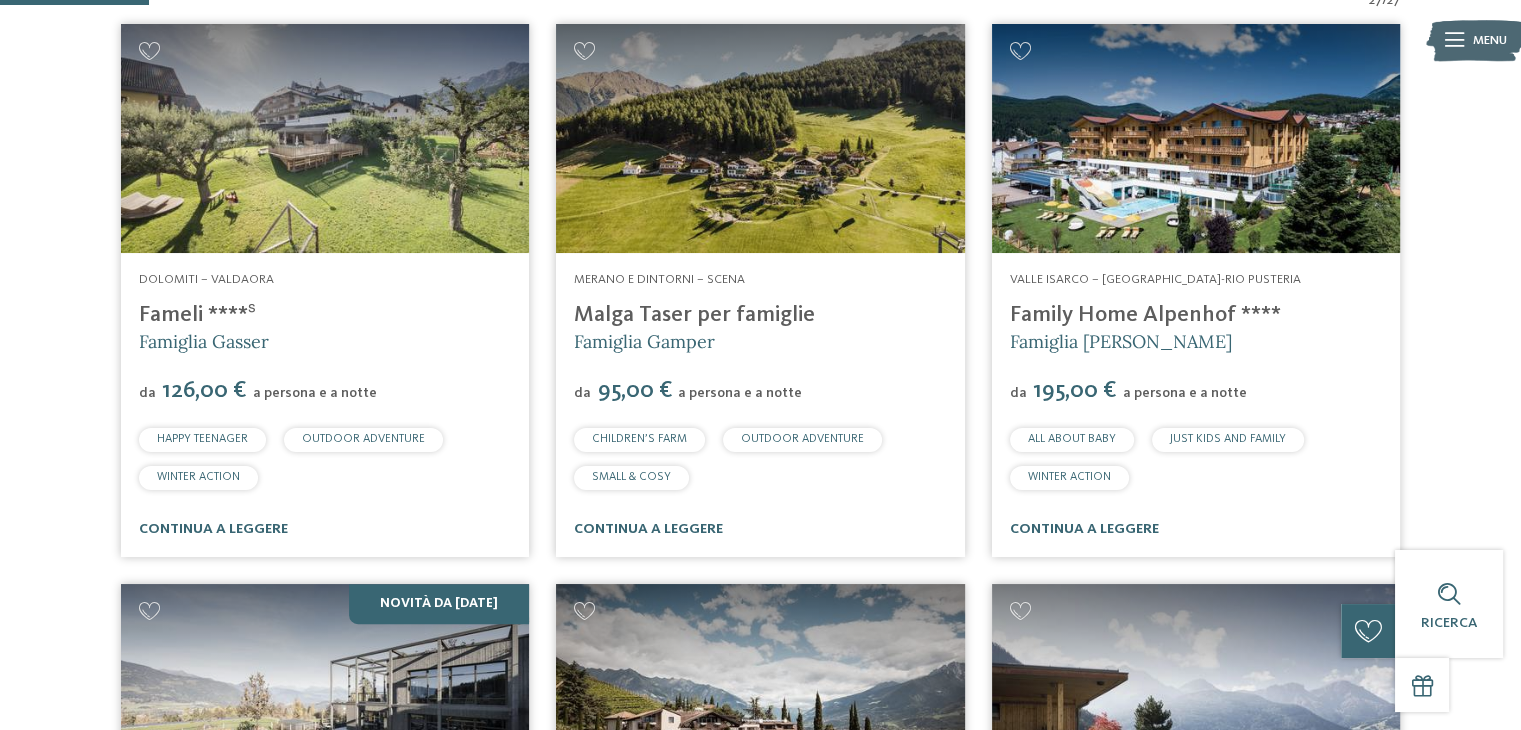 scroll, scrollTop: 1170, scrollLeft: 0, axis: vertical 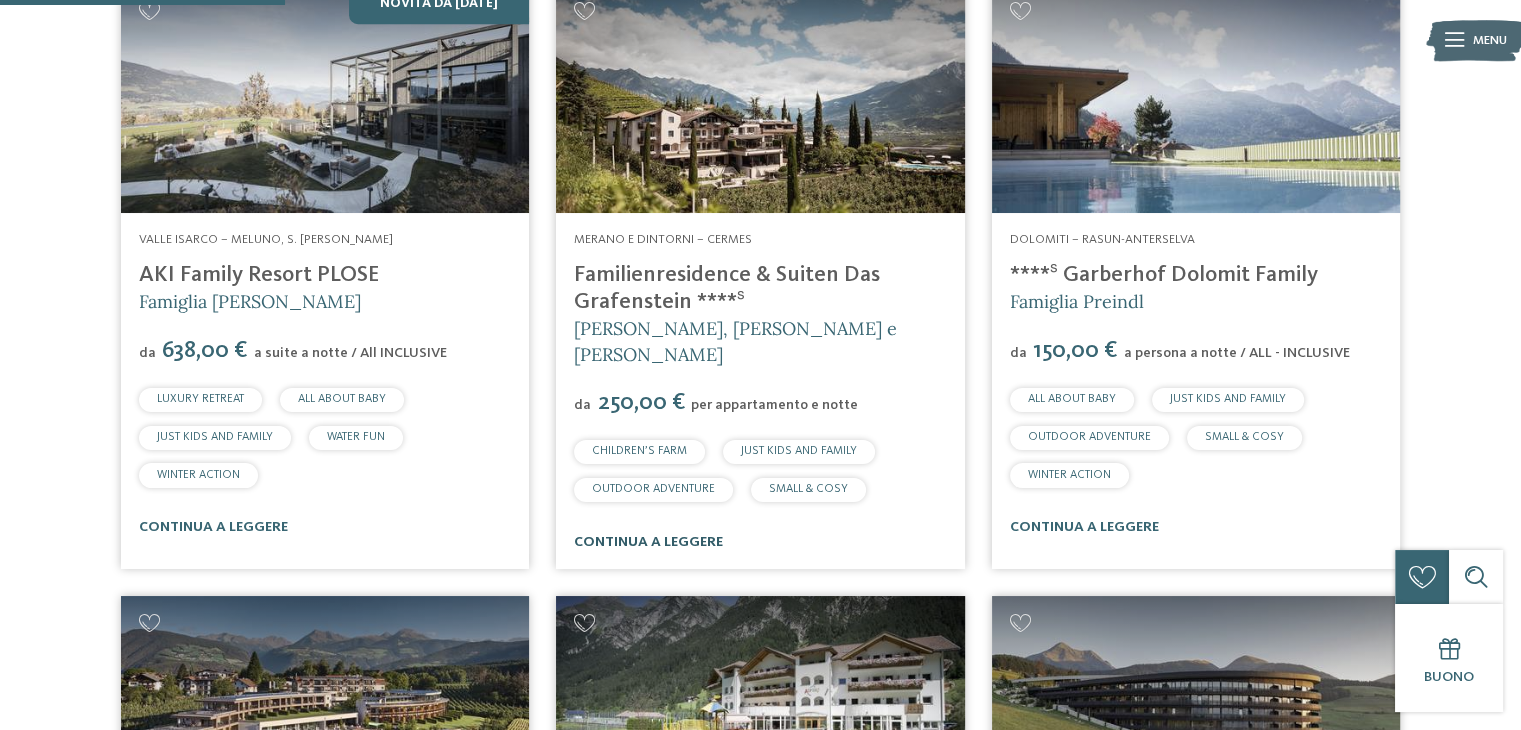 click on "continua a leggere" at bounding box center [648, 542] 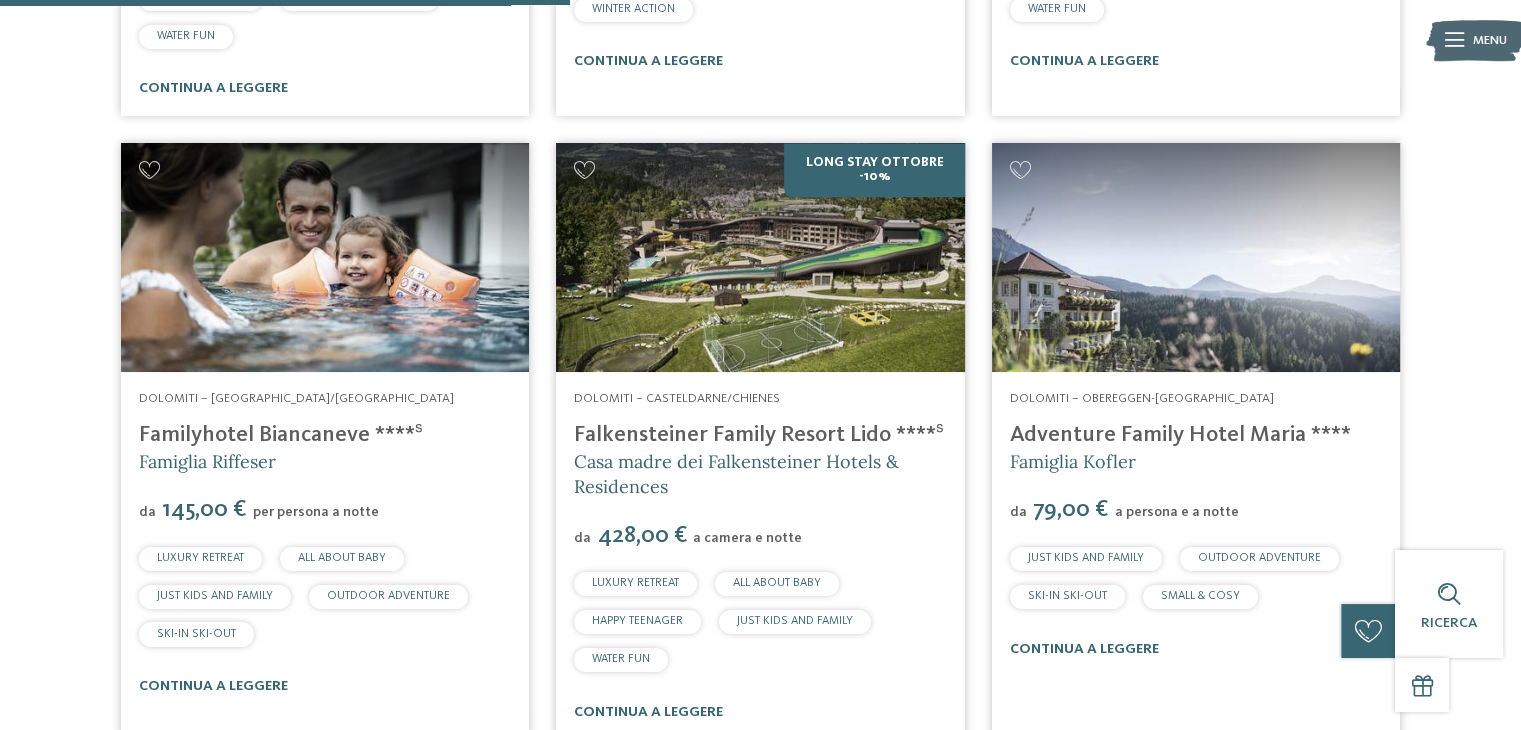 scroll, scrollTop: 2370, scrollLeft: 0, axis: vertical 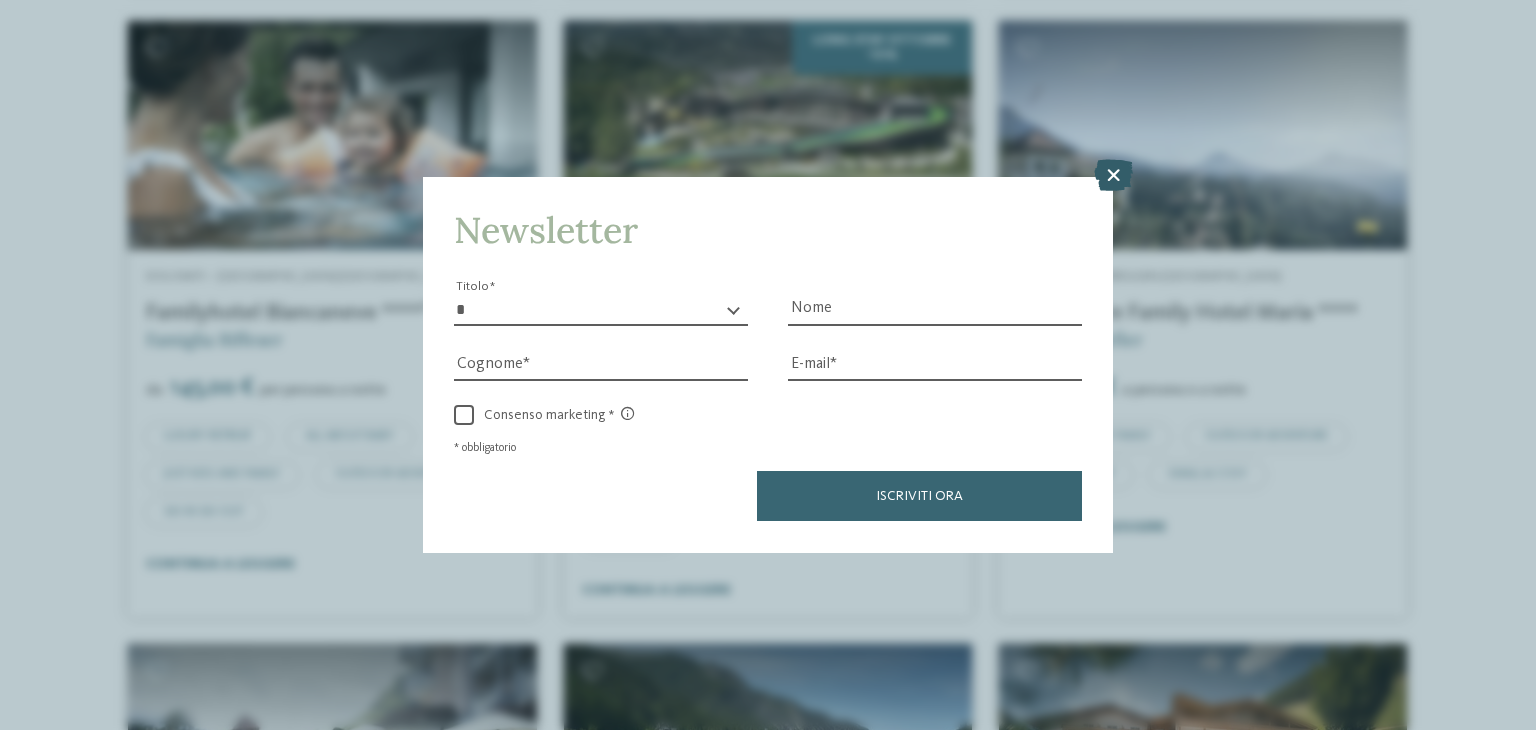 click at bounding box center (1113, 176) 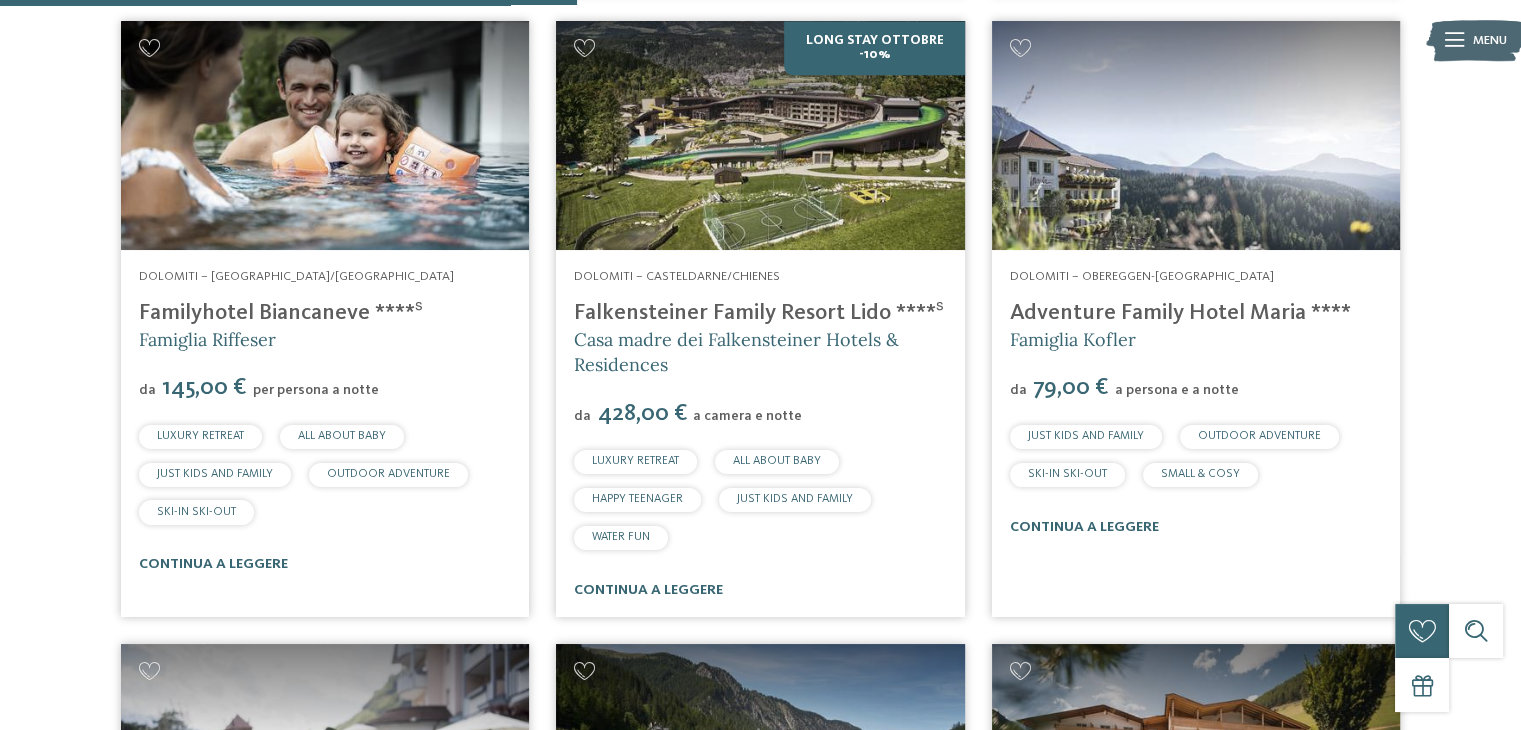 click on "Dolomiti – Selva/Val Gardena
Familyhotel Biancaneve ****ˢ
Famiglia Riffeser
da
145,00 €
per persona a notte
LUXURY RETREAT" at bounding box center [325, 420] 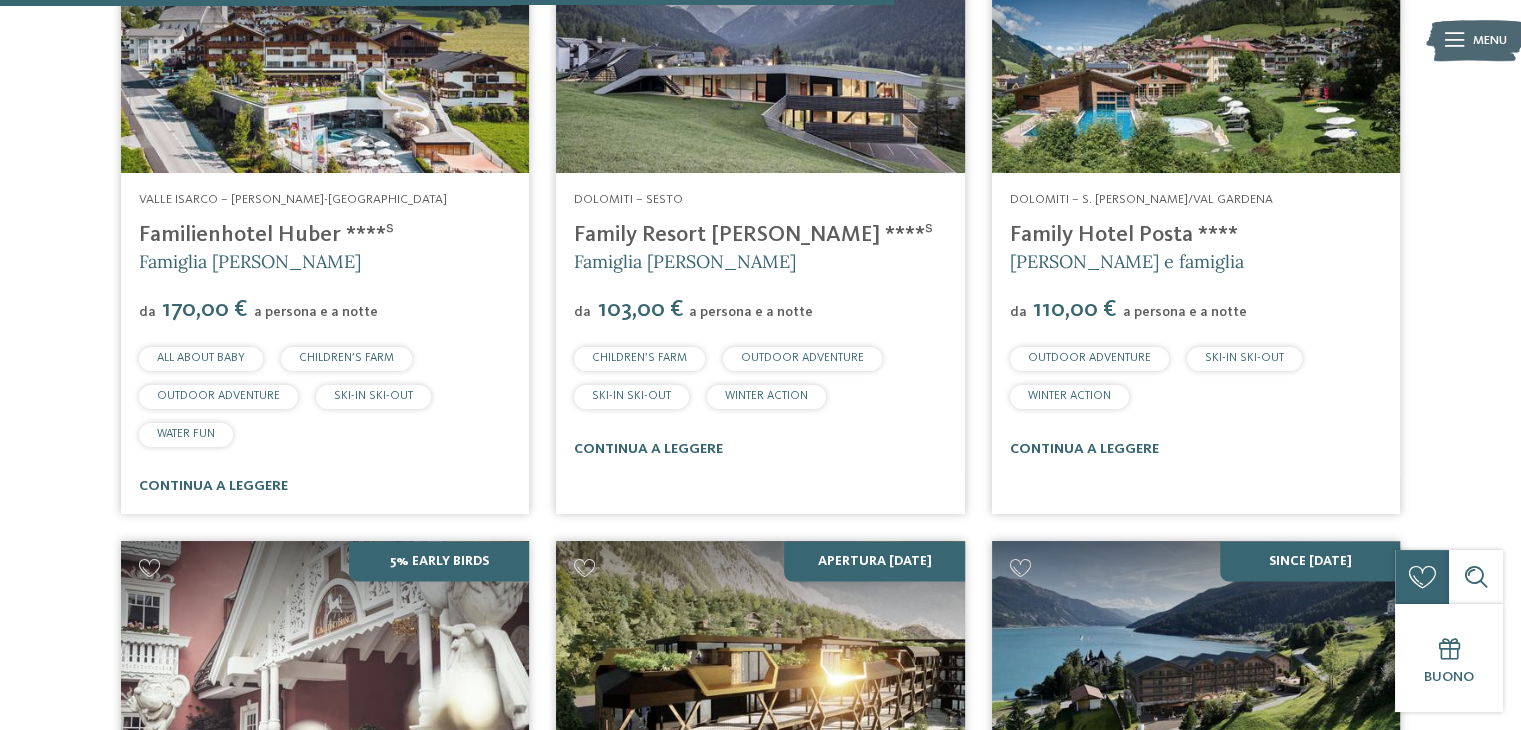 scroll, scrollTop: 3670, scrollLeft: 0, axis: vertical 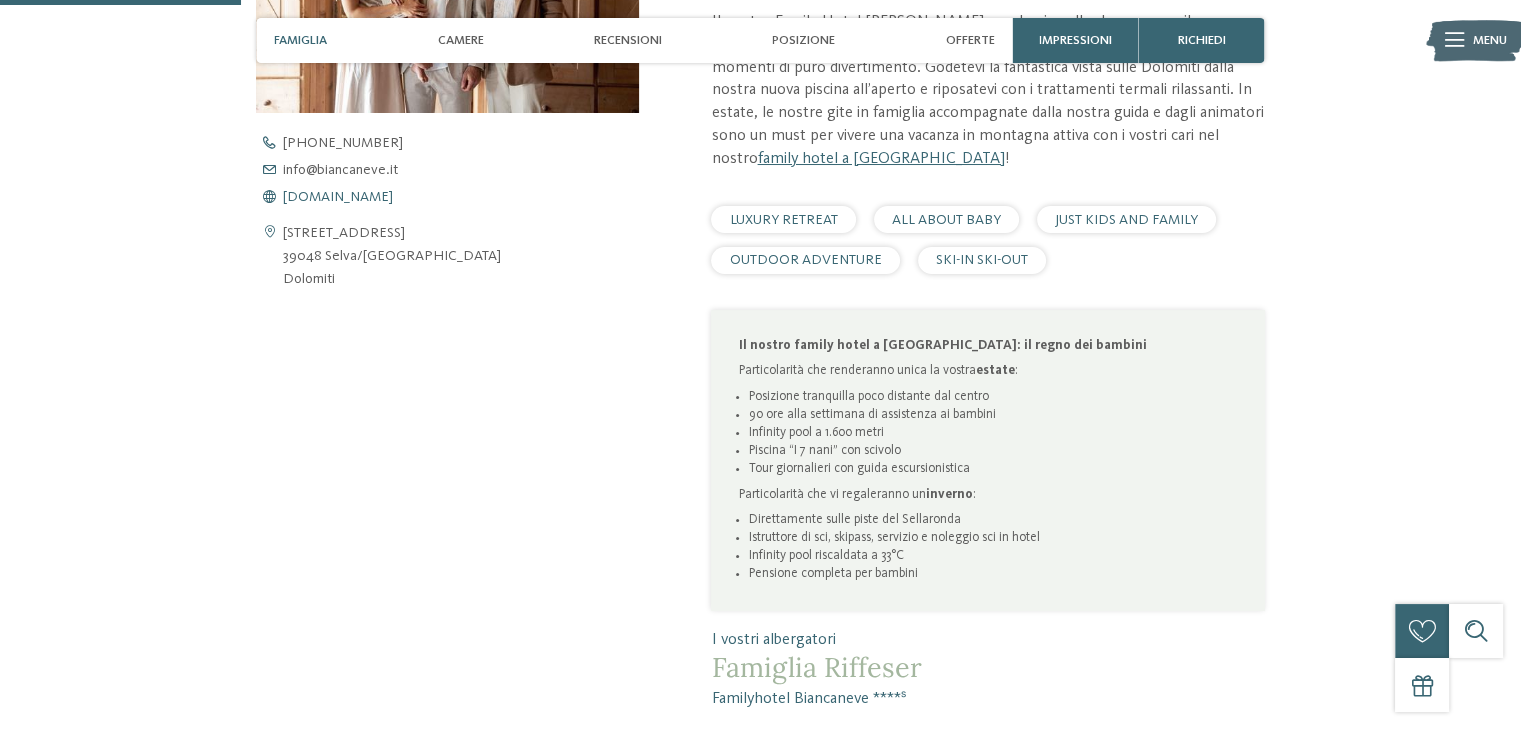 click on "www.biancaneve.it" at bounding box center [338, 197] 